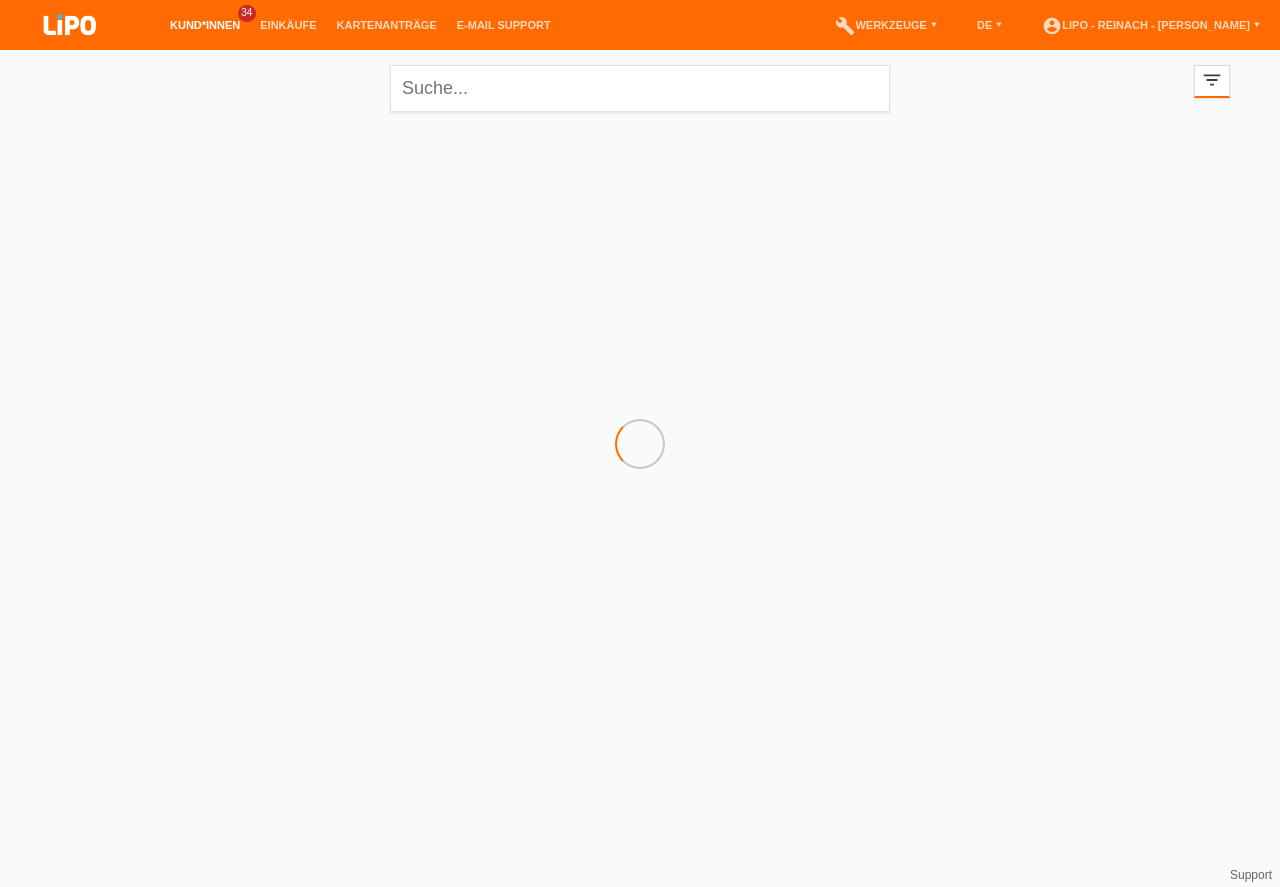 scroll, scrollTop: 0, scrollLeft: 0, axis: both 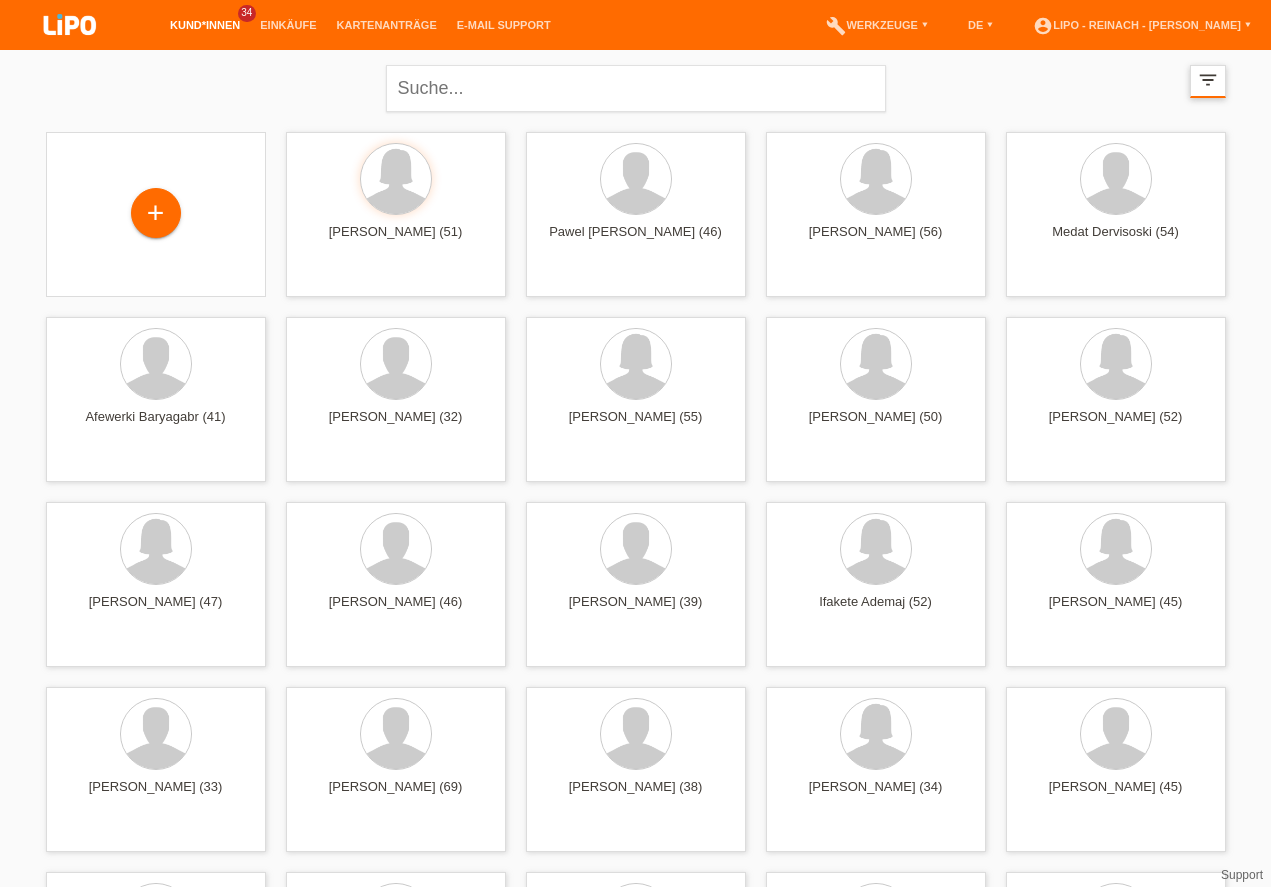 click on "filter_list" at bounding box center [1208, 80] 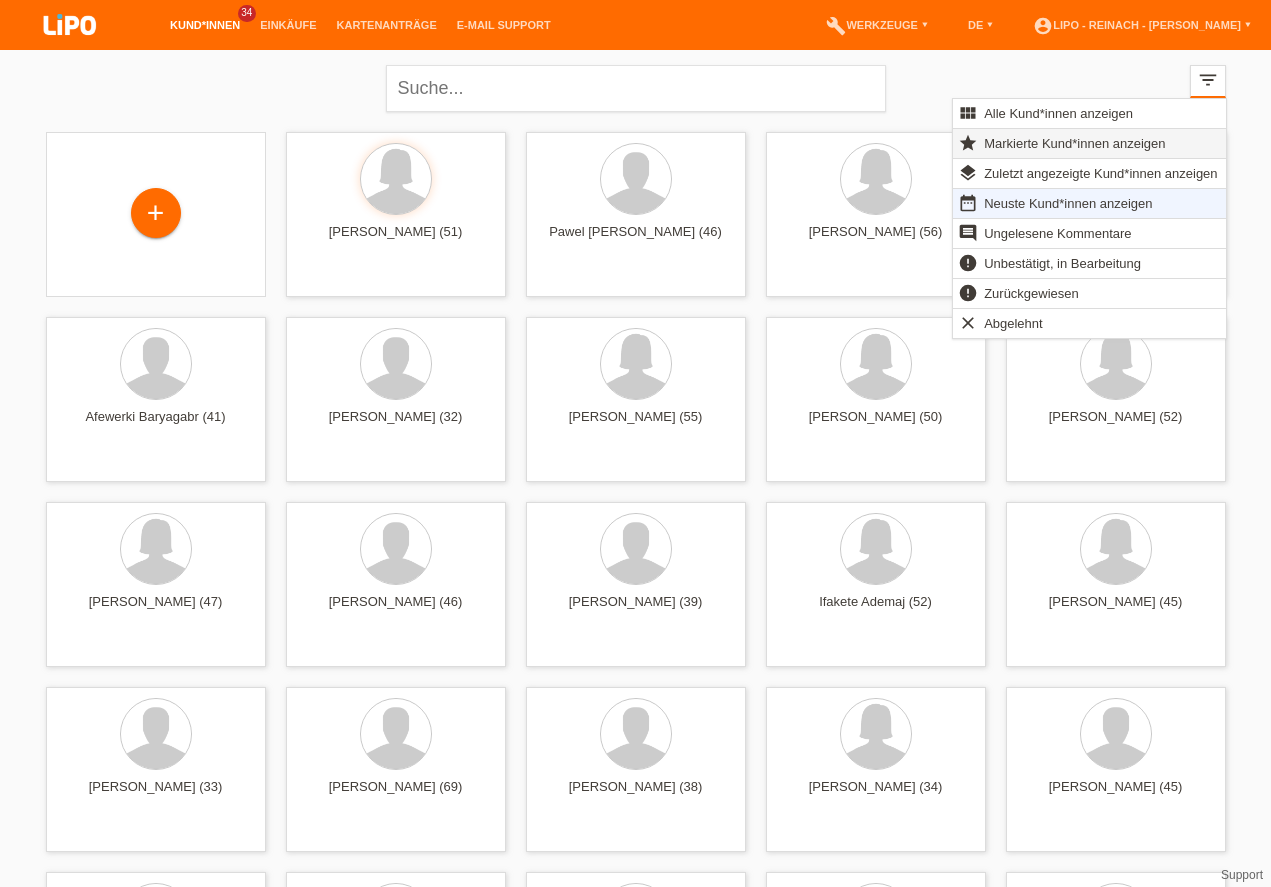 click on "Markierte Kund*innen anzeigen" at bounding box center [1074, 143] 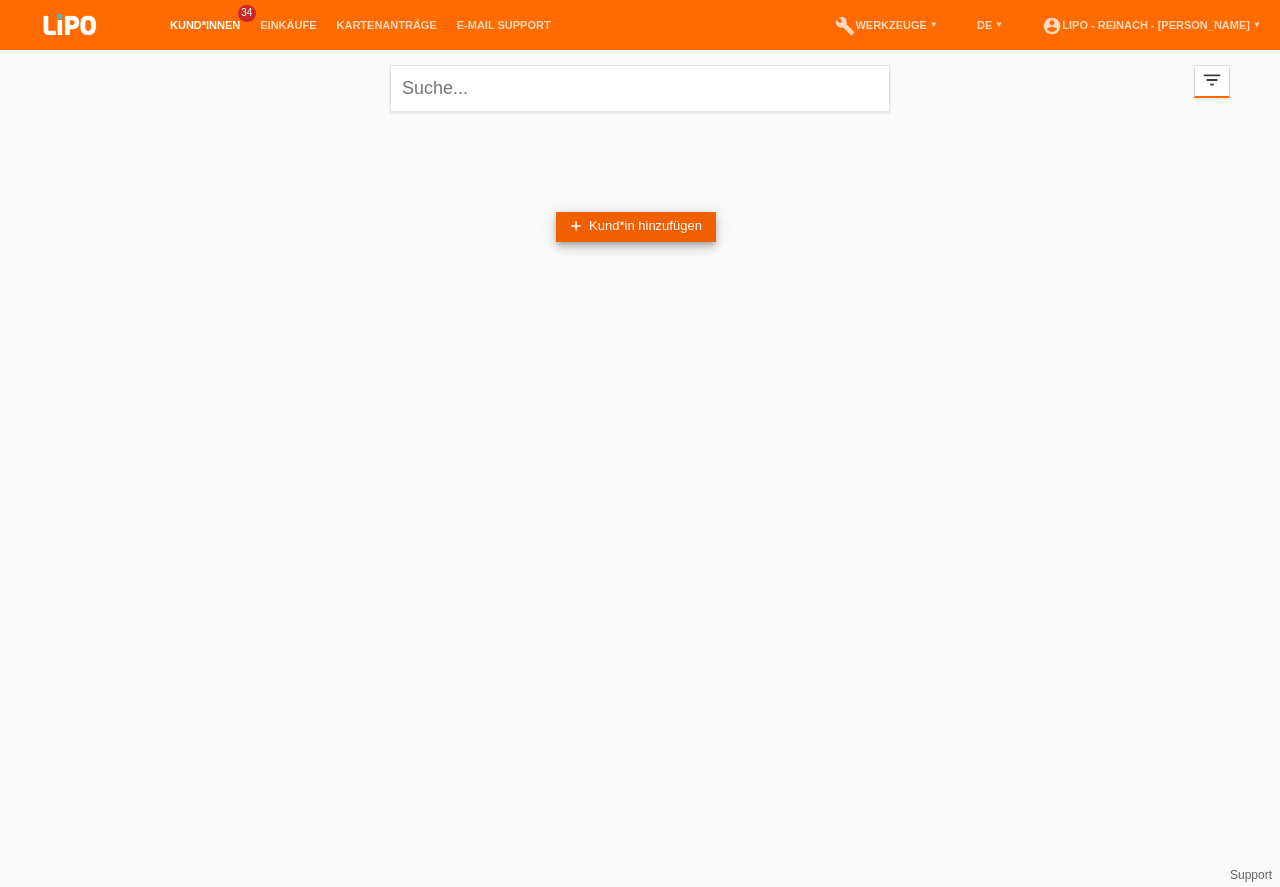 click on "add  Kund*in hinzufügen" at bounding box center (636, 227) 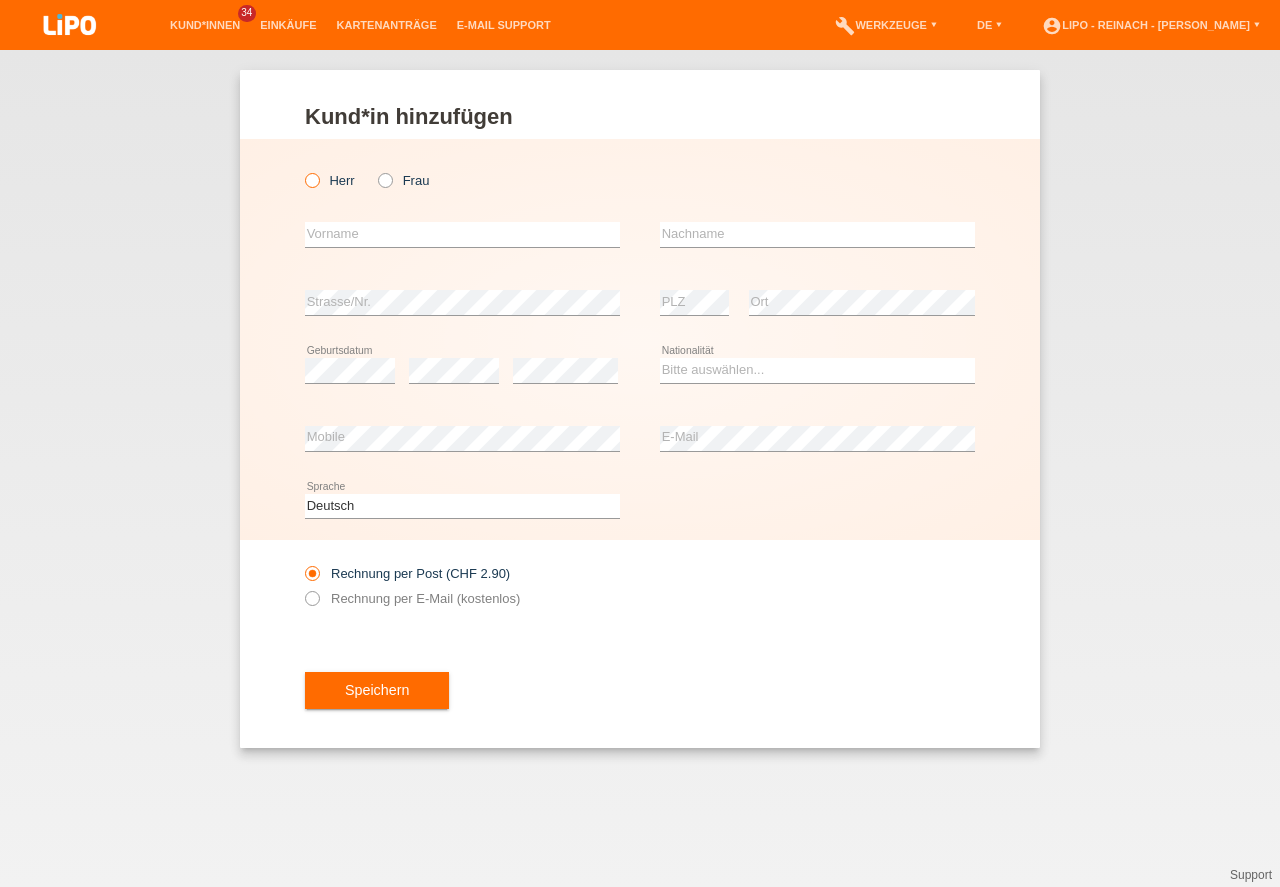 scroll, scrollTop: 0, scrollLeft: 0, axis: both 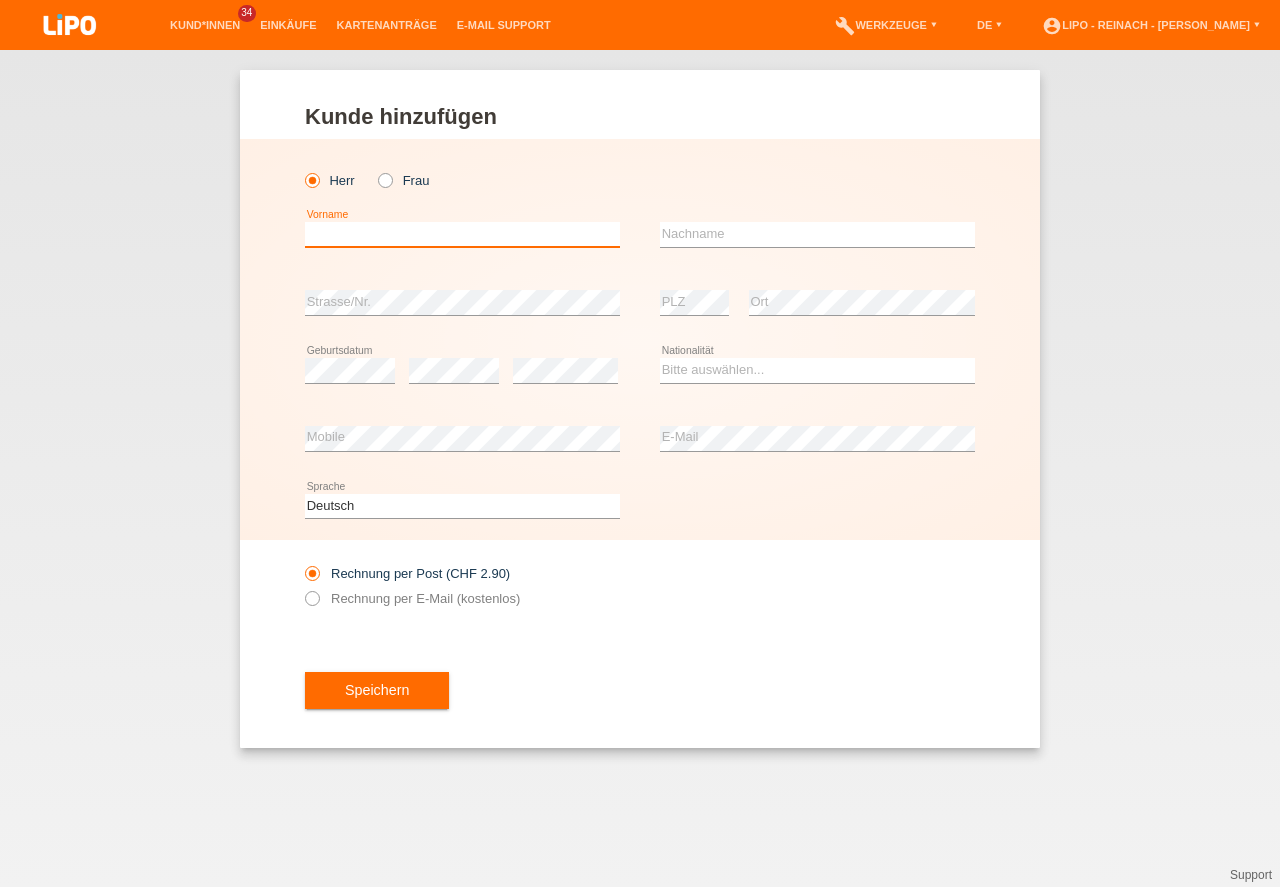 click at bounding box center (462, 234) 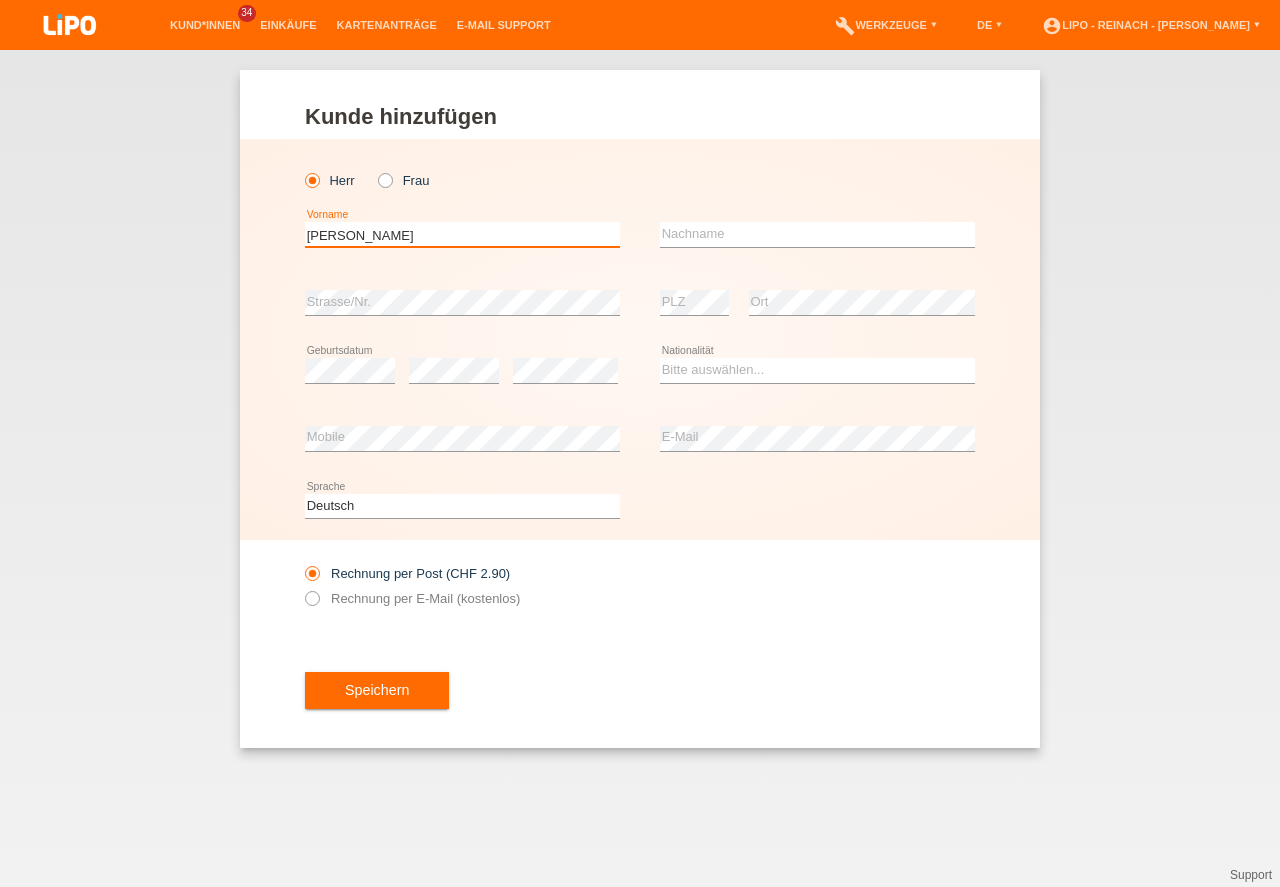 type on "Stephan" 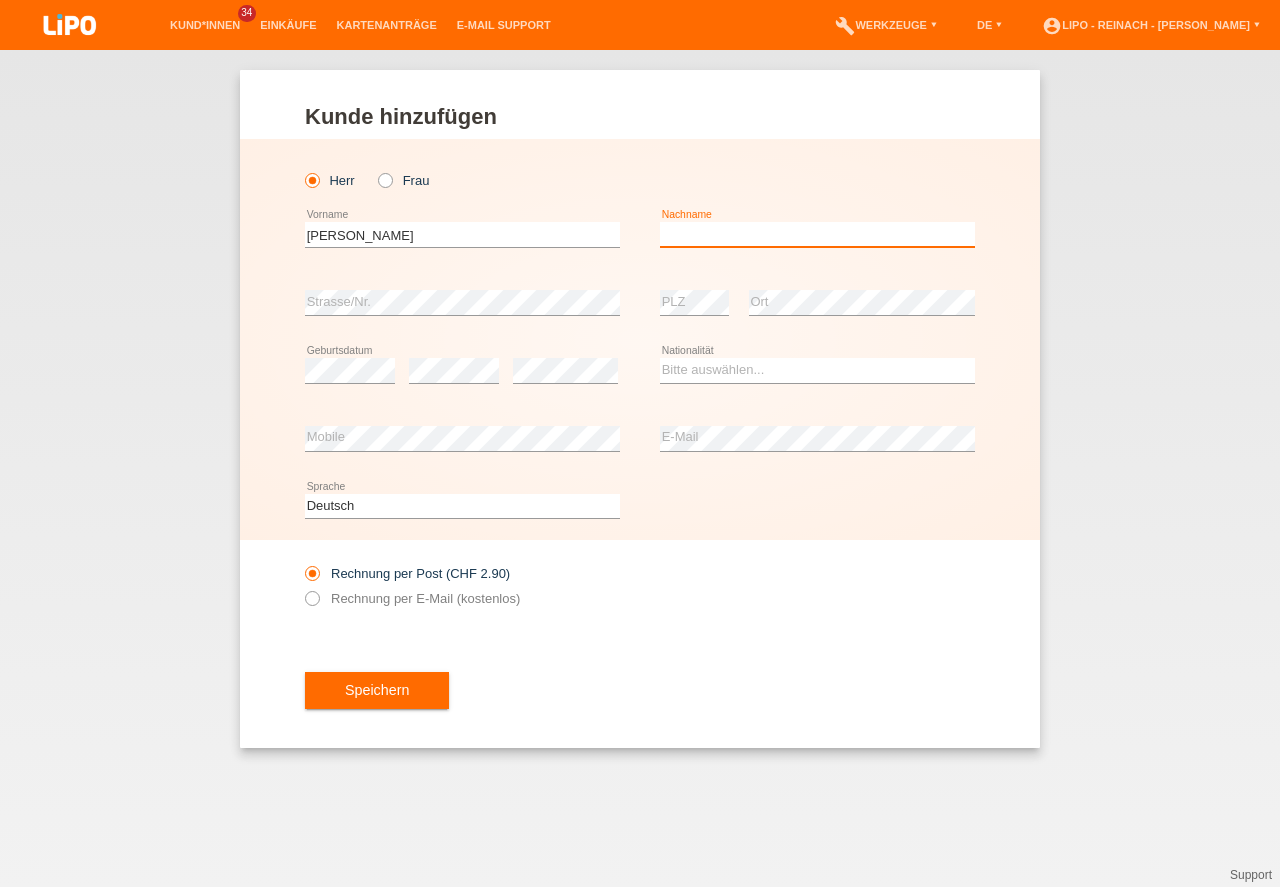 click at bounding box center [817, 234] 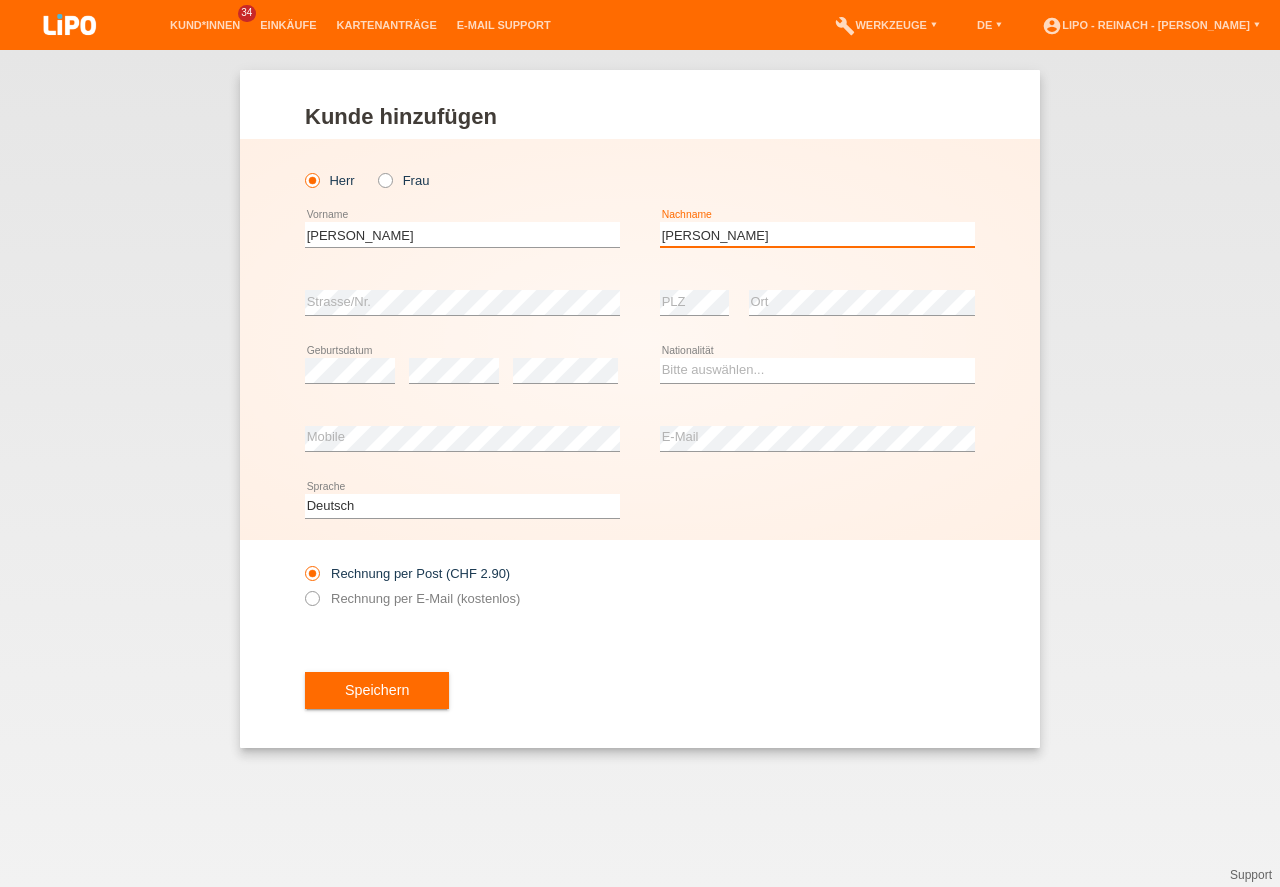 type on "Wegmüller" 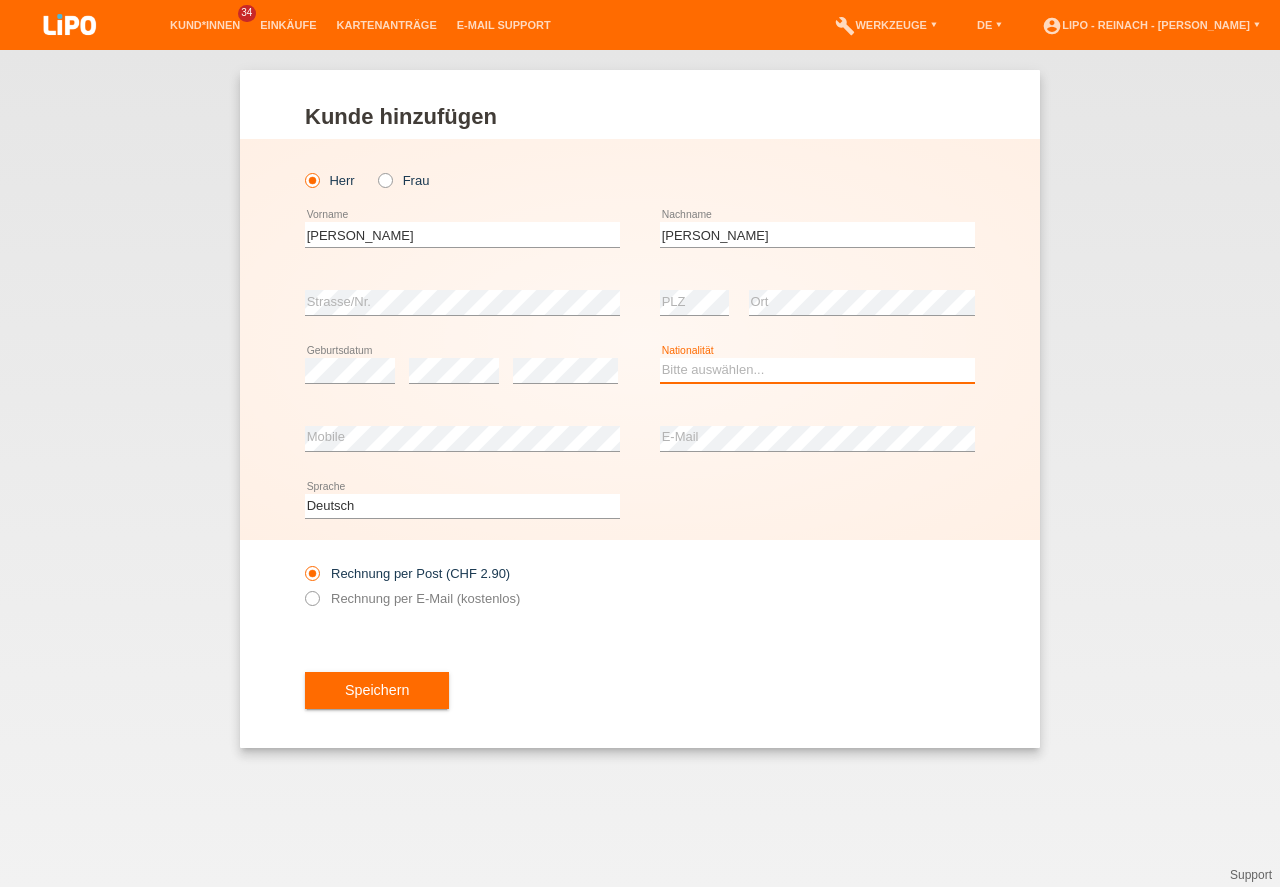 click on "Bitte auswählen...
Schweiz
Deutschland
Liechtenstein
Österreich
------------
Afghanistan
Ägypten
Åland
Albanien
Algerien" at bounding box center [817, 370] 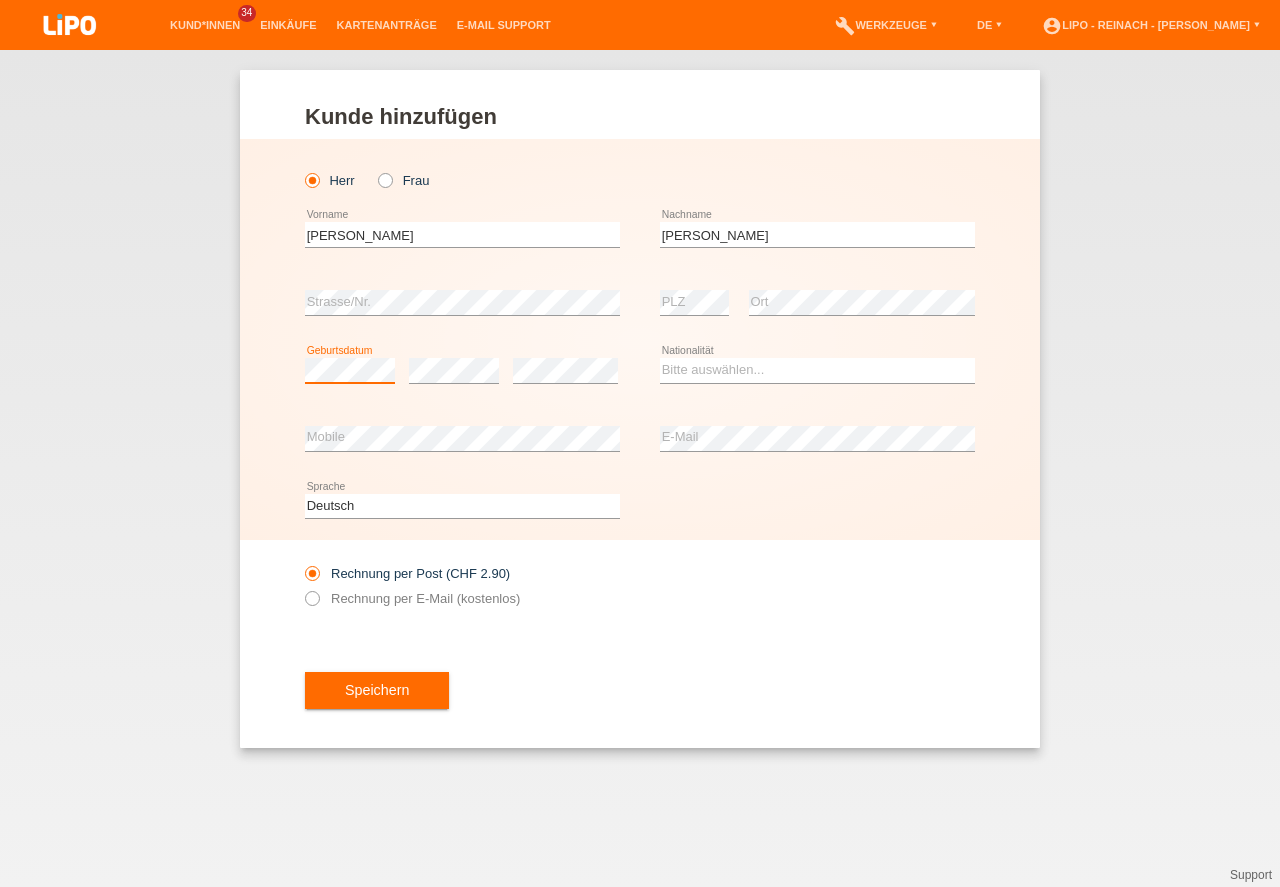 scroll, scrollTop: 0, scrollLeft: 0, axis: both 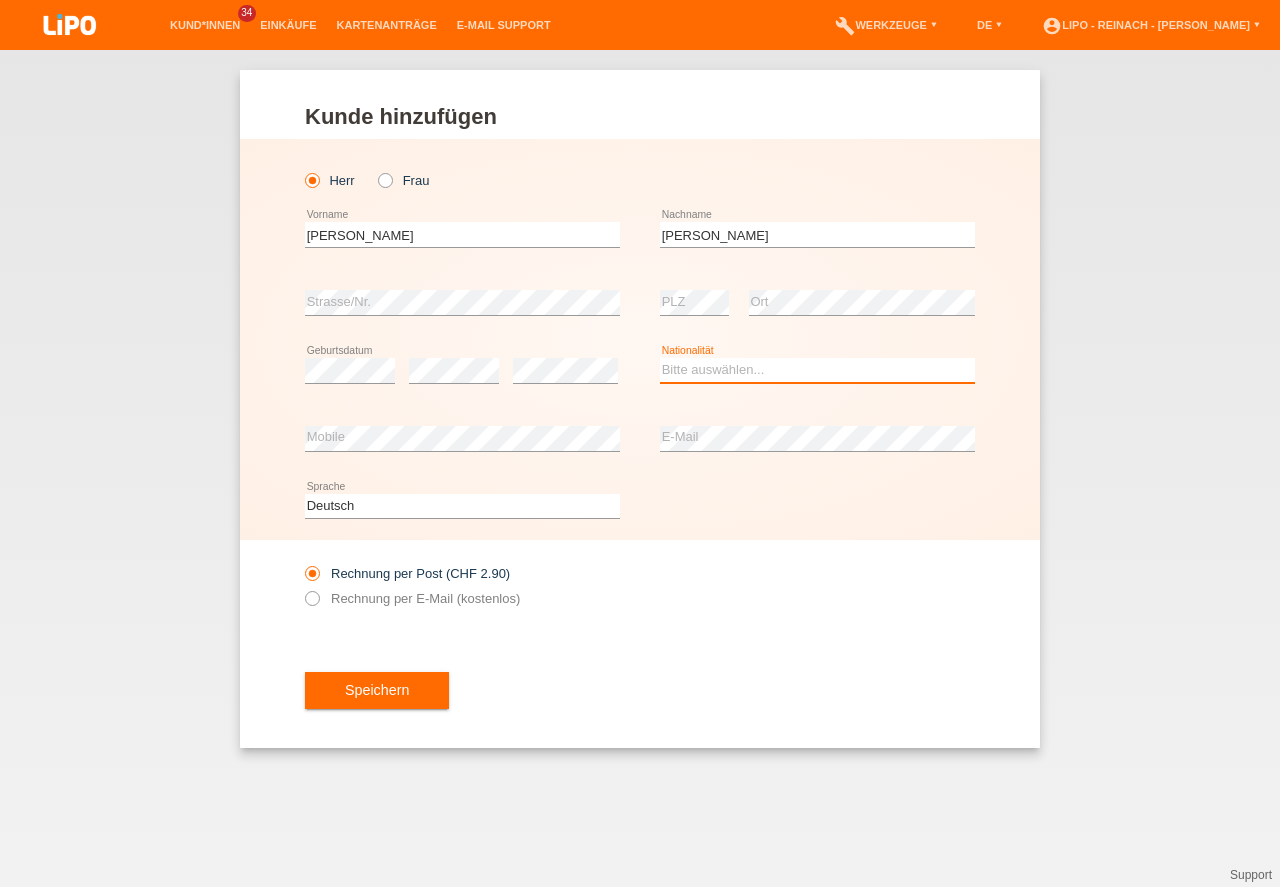 click on "Bitte auswählen...
Schweiz
Deutschland
Liechtenstein
Österreich
------------
Afghanistan
Ägypten
Åland
Albanien
Algerien" at bounding box center [817, 370] 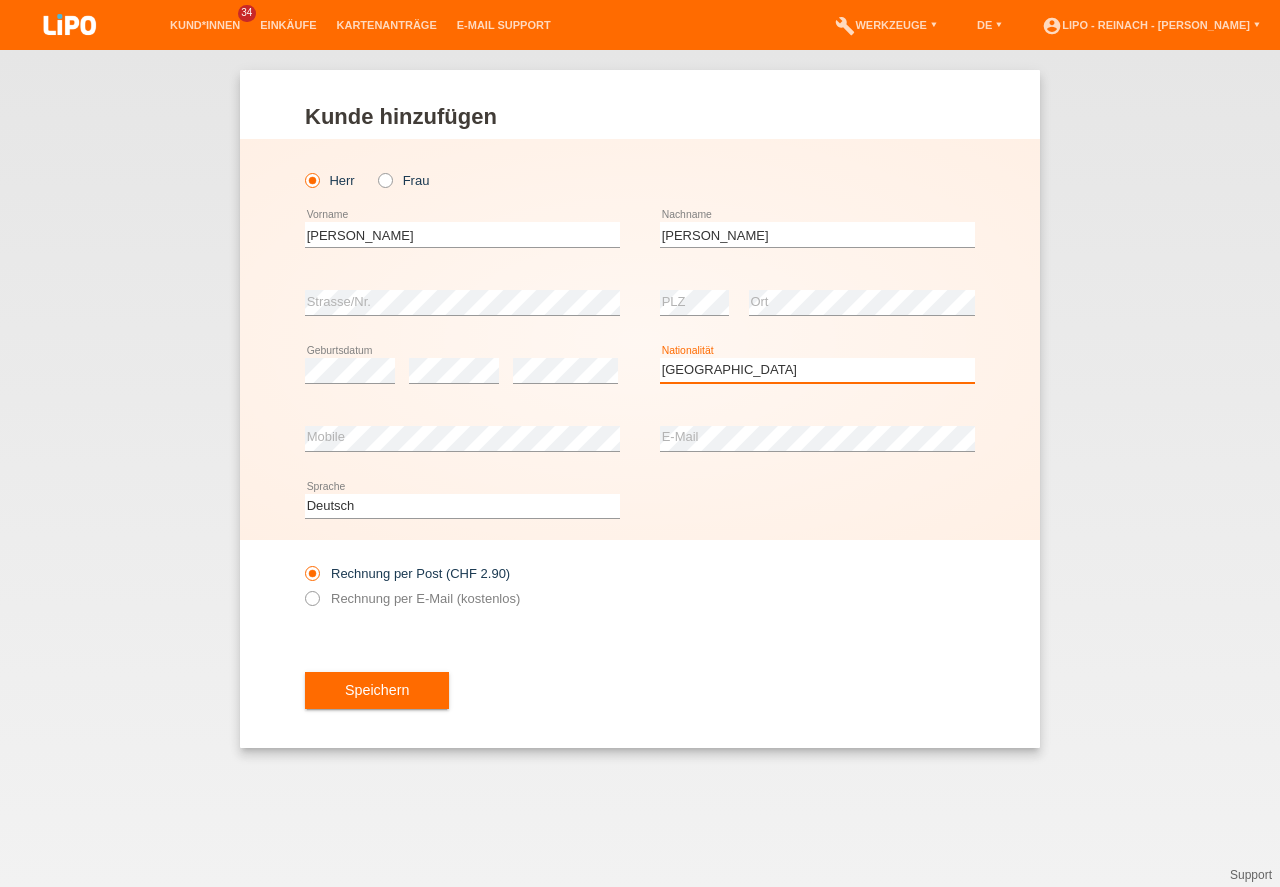 click on "[GEOGRAPHIC_DATA]" at bounding box center [0, 0] 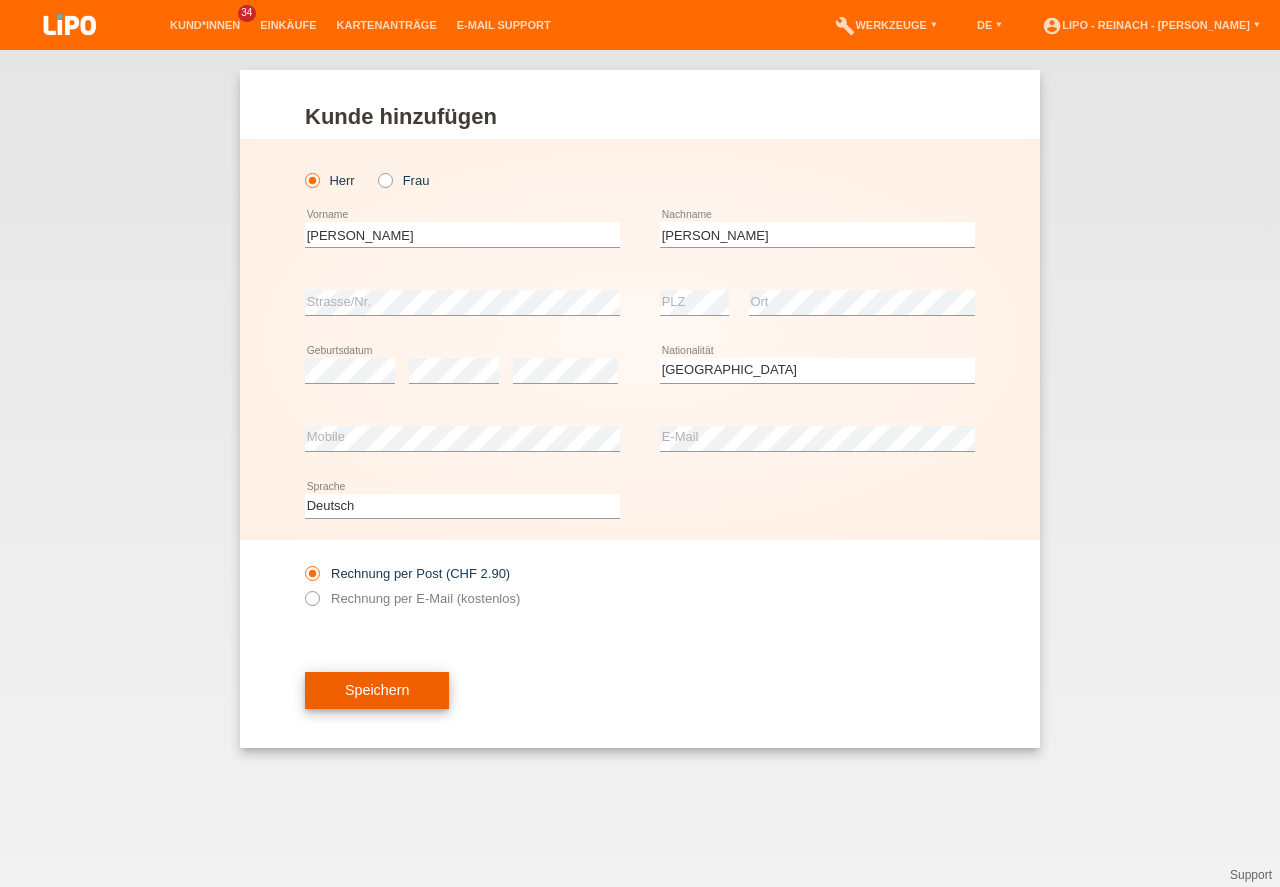click on "Speichern" at bounding box center (377, 691) 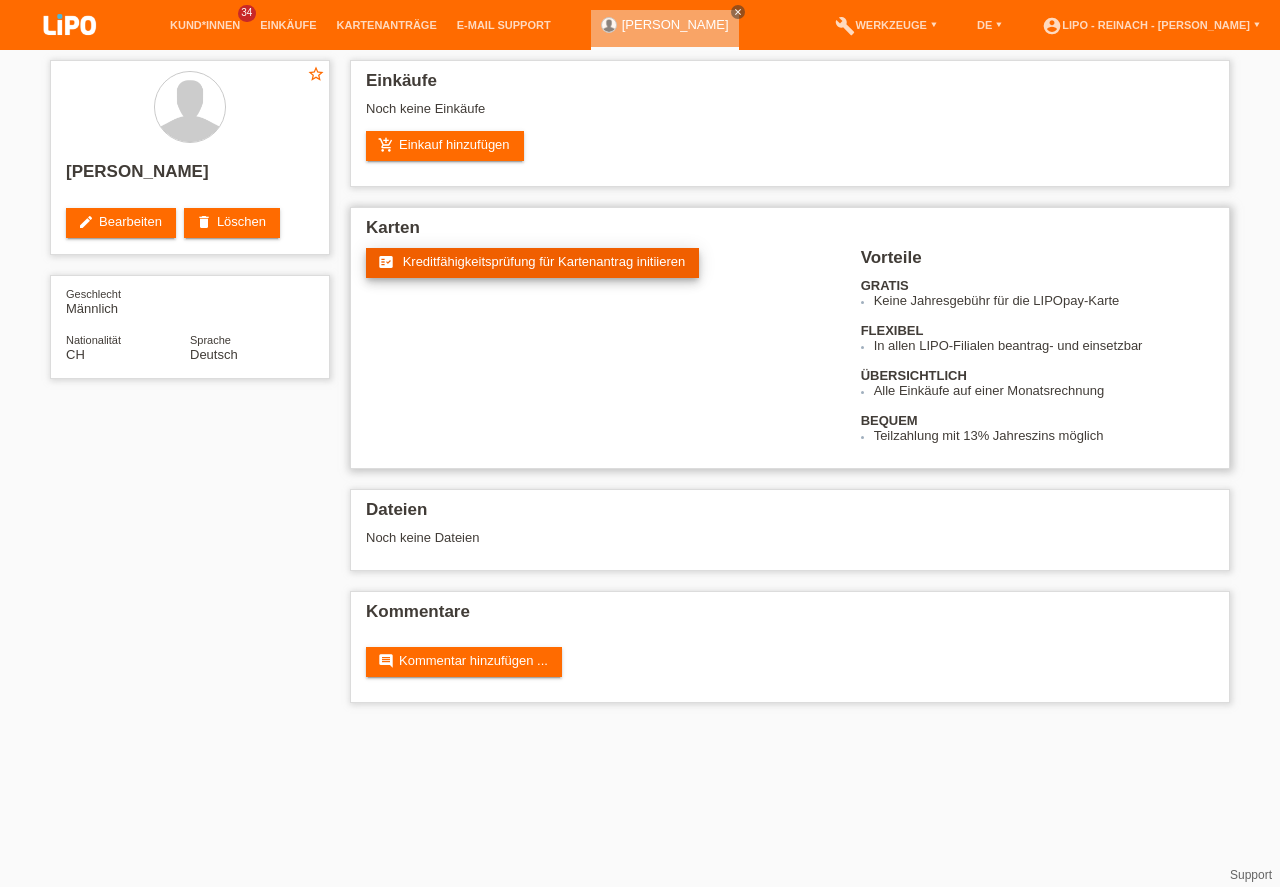 scroll, scrollTop: 0, scrollLeft: 0, axis: both 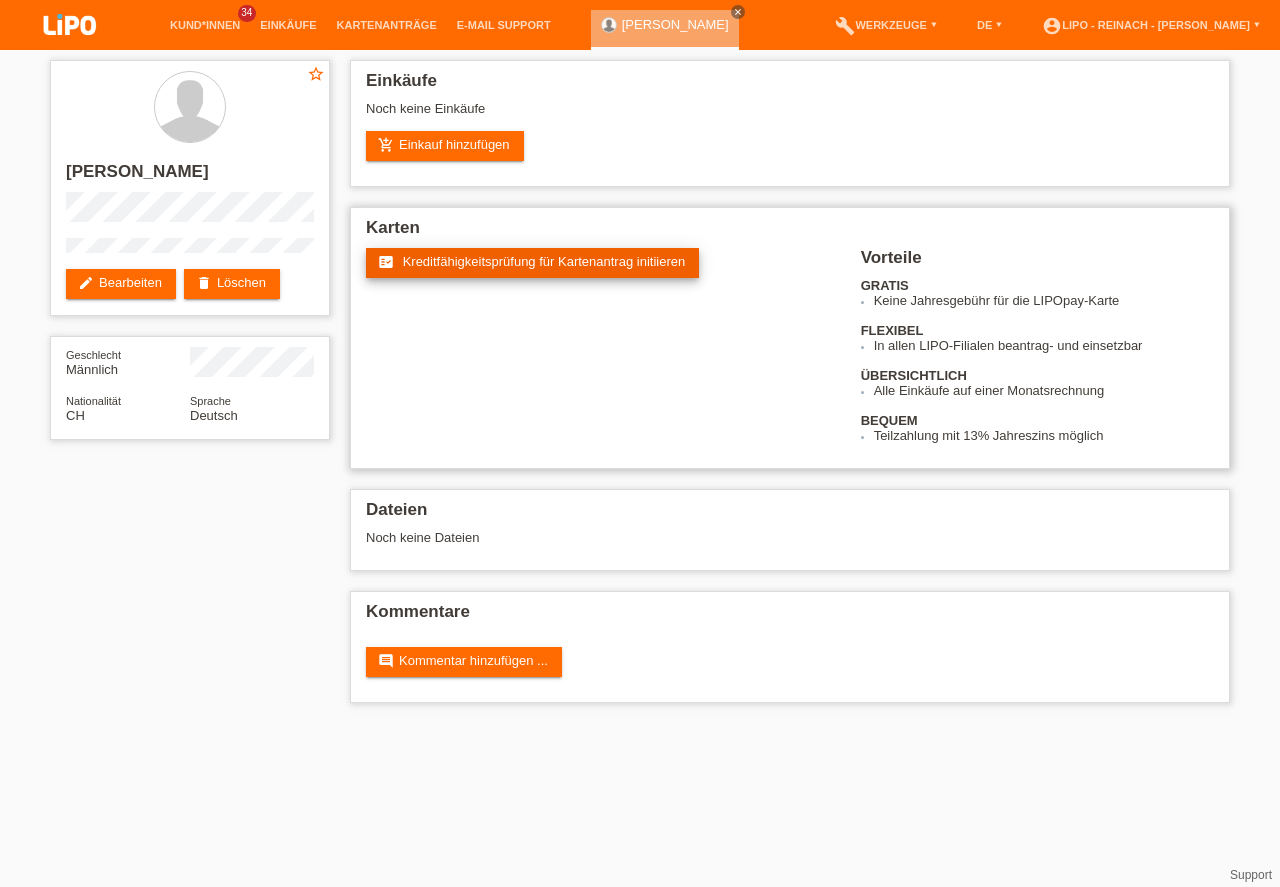 click on "Kreditfähigkeitsprüfung für Kartenantrag initiieren" at bounding box center (544, 261) 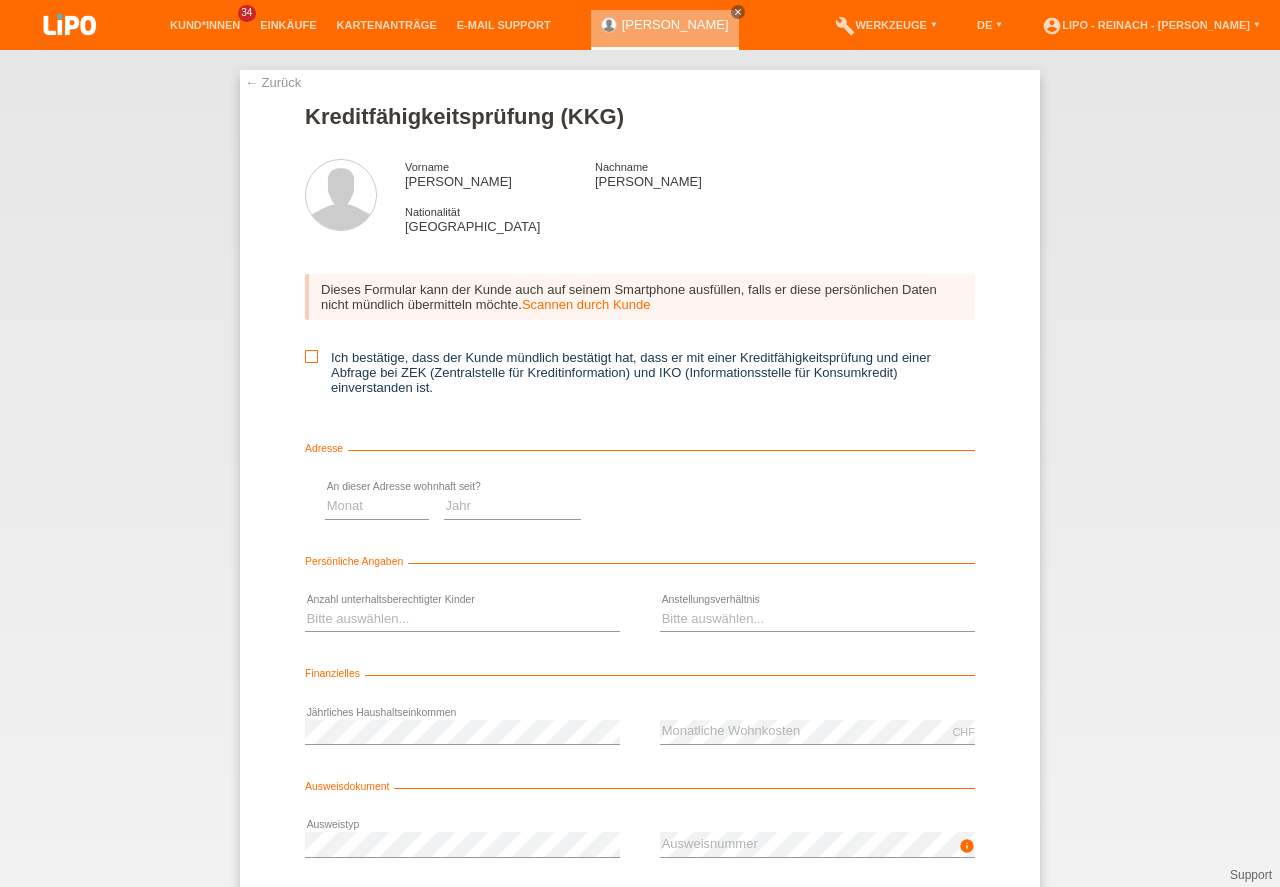 scroll, scrollTop: 0, scrollLeft: 0, axis: both 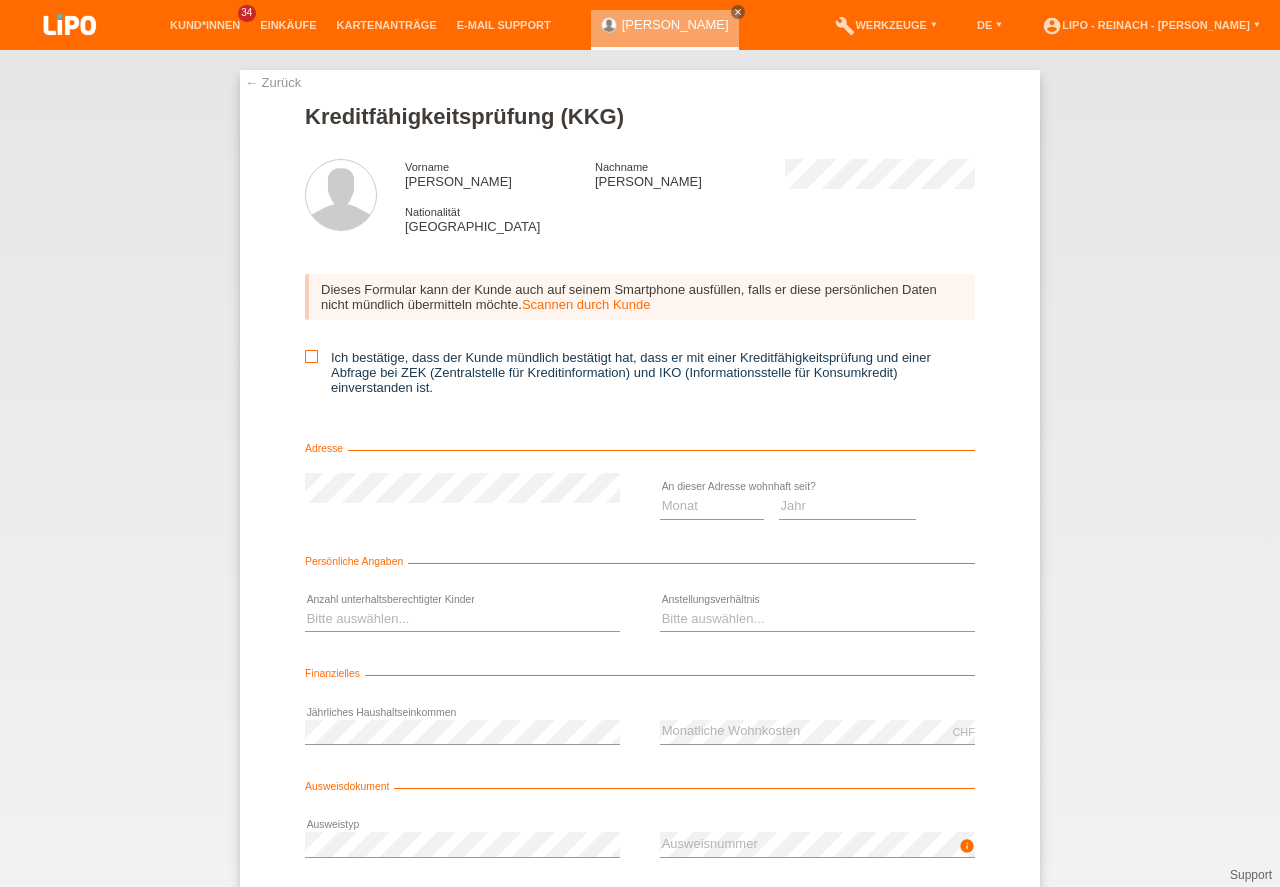 click at bounding box center (311, 356) 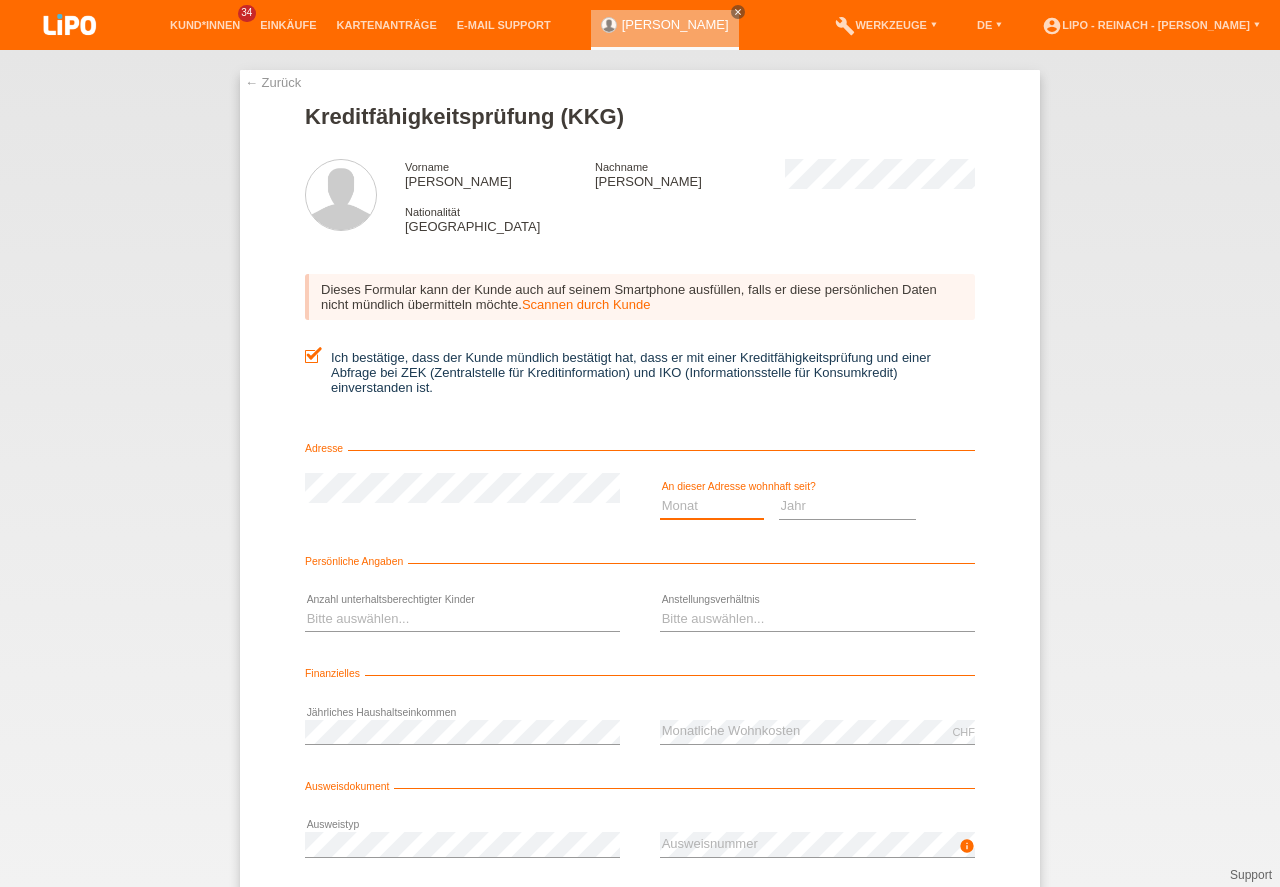 click on "Monat
01
02
03
04
05
06
07
08
09
10" at bounding box center [712, 506] 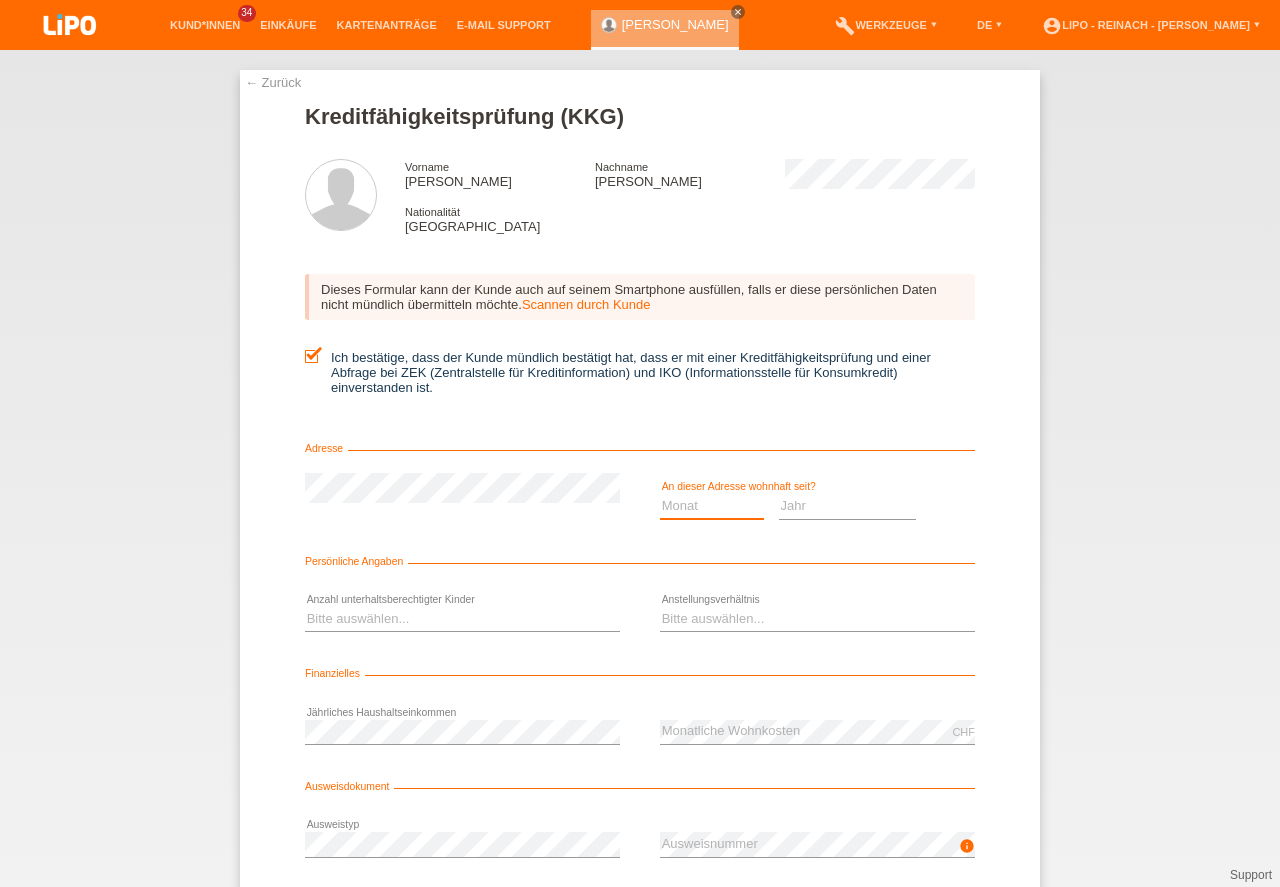 select on "01" 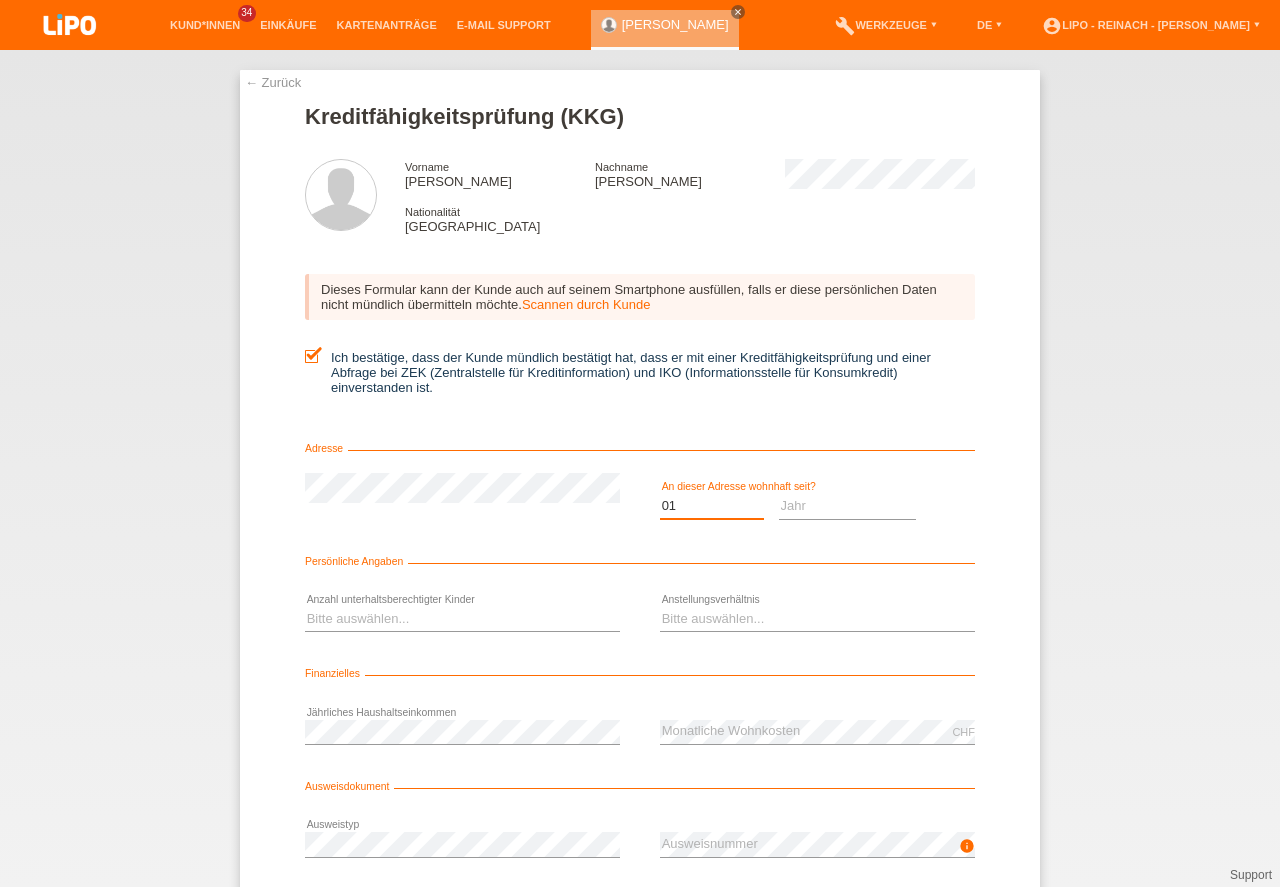 click on "01" at bounding box center (0, 0) 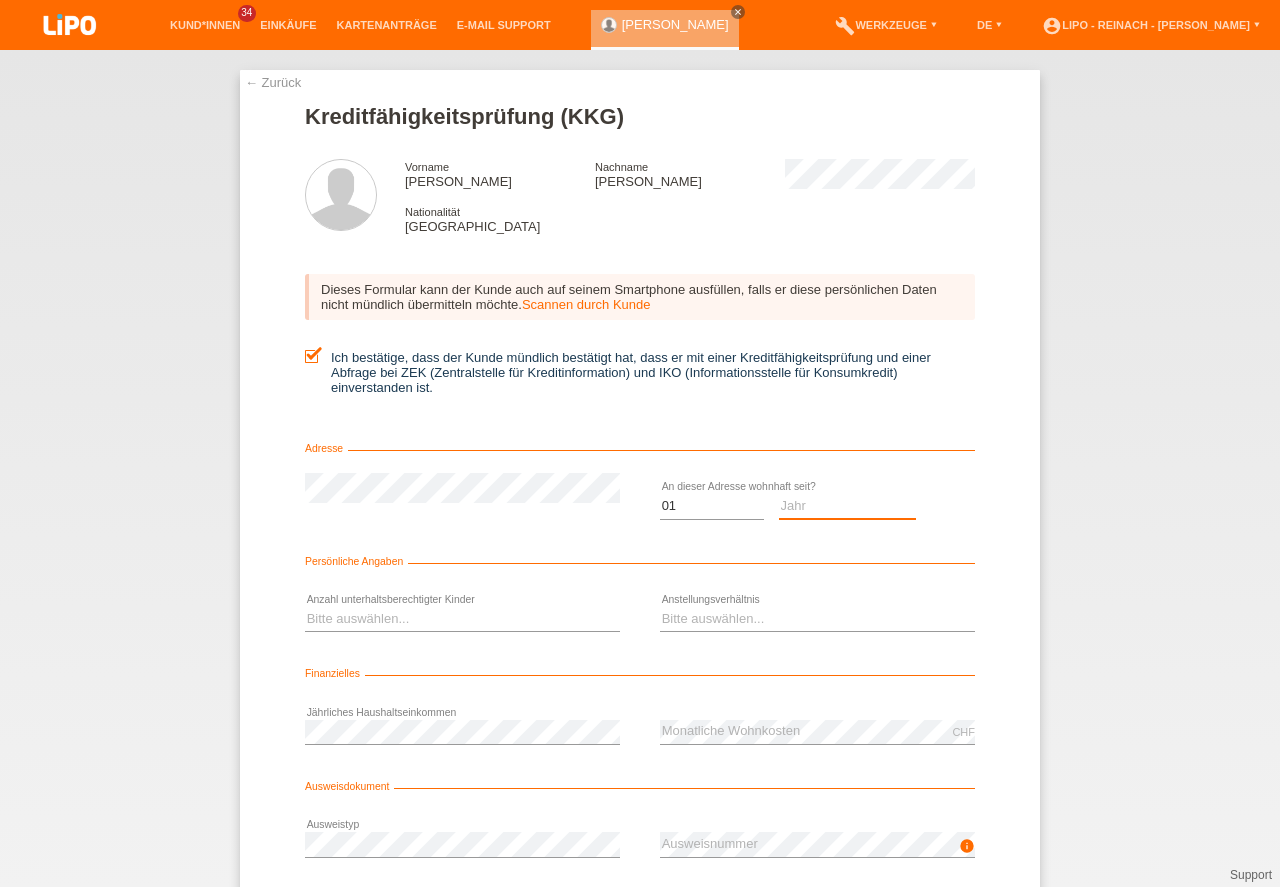 click on "Jahr
2025
2024
2023
2022
2021
2020
2019
2018
2017
2016 2015 2014 2013 2012 2011 2010 2009 2008 2007 2006 2005 2004 2003" at bounding box center [848, 506] 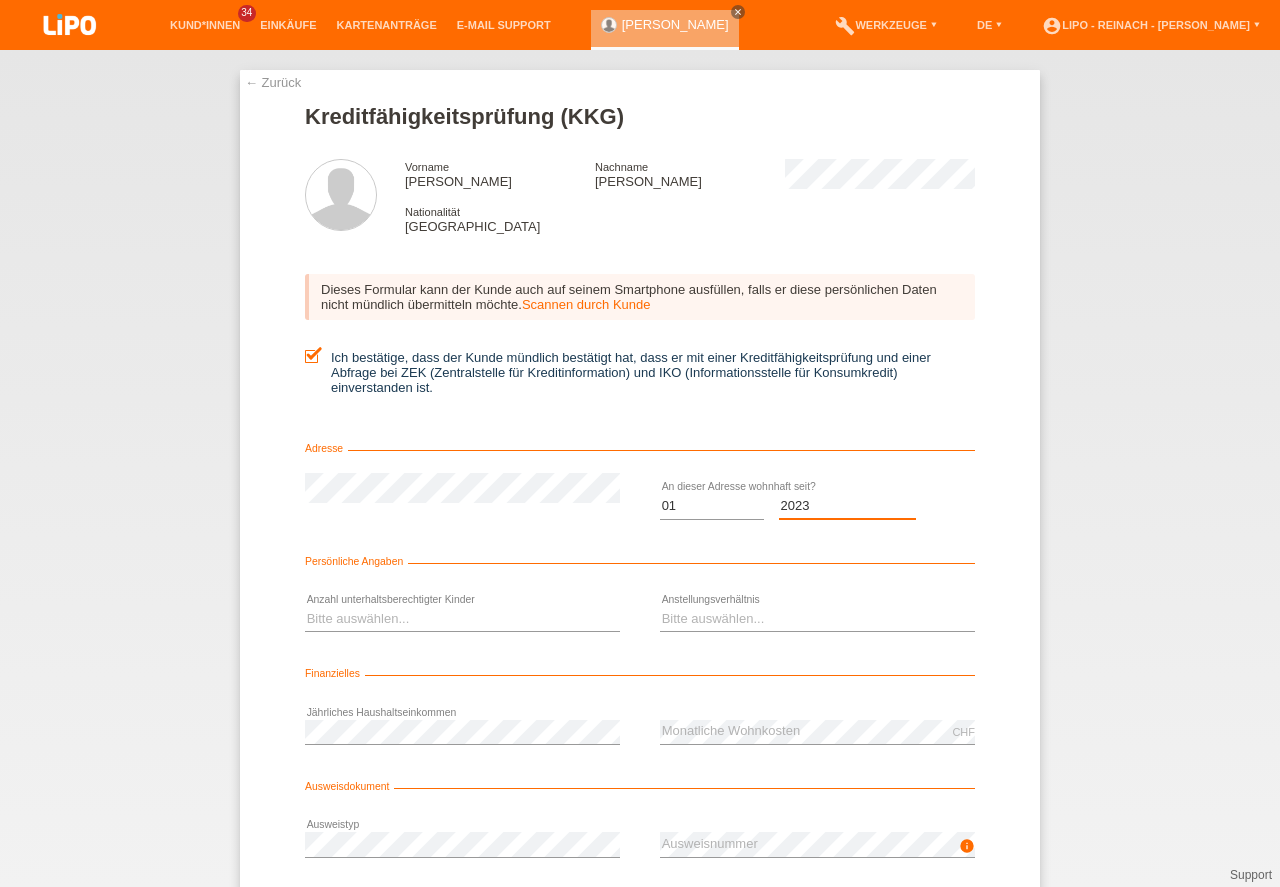 select on "2023" 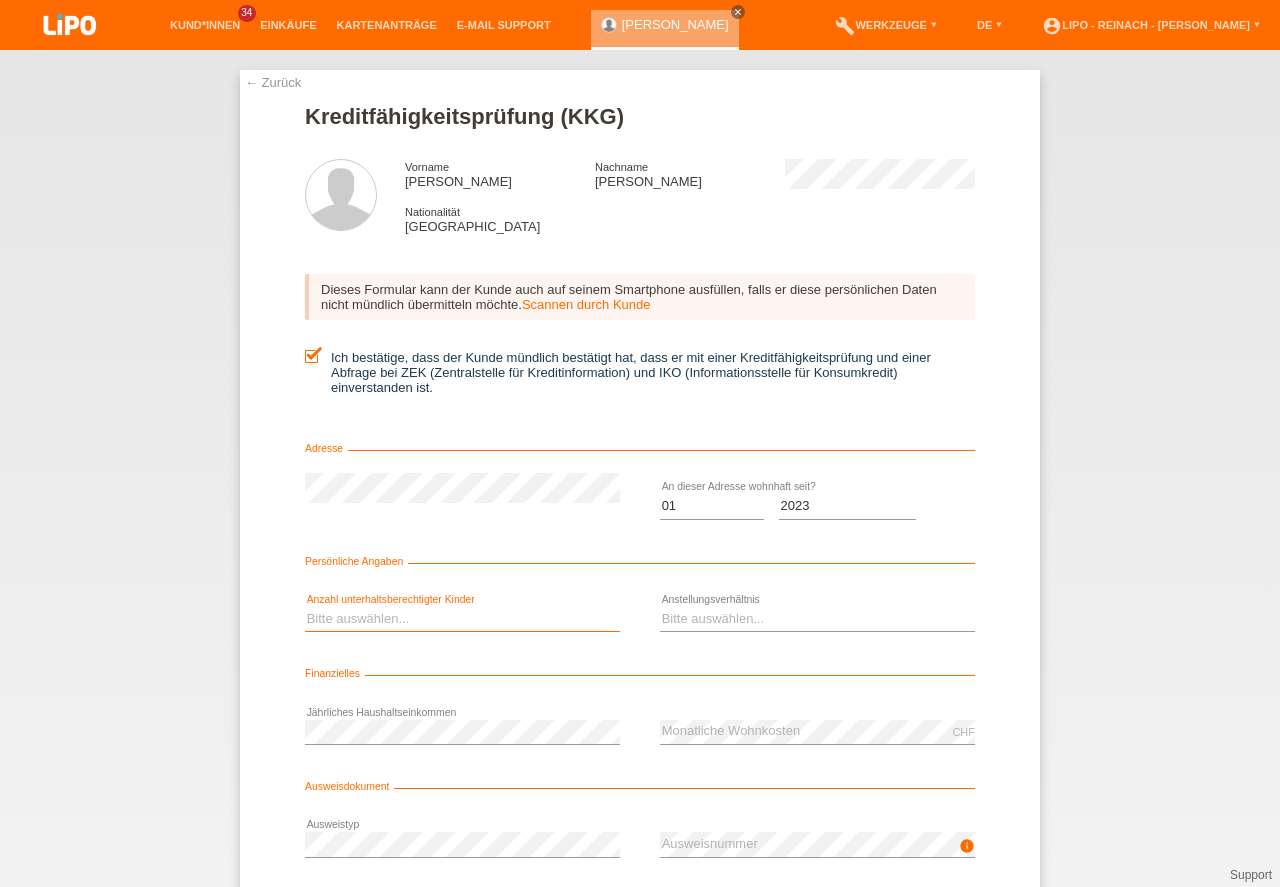 click on "Bitte auswählen...
0
1
2
3
4
5
6
7
8
9" at bounding box center [462, 619] 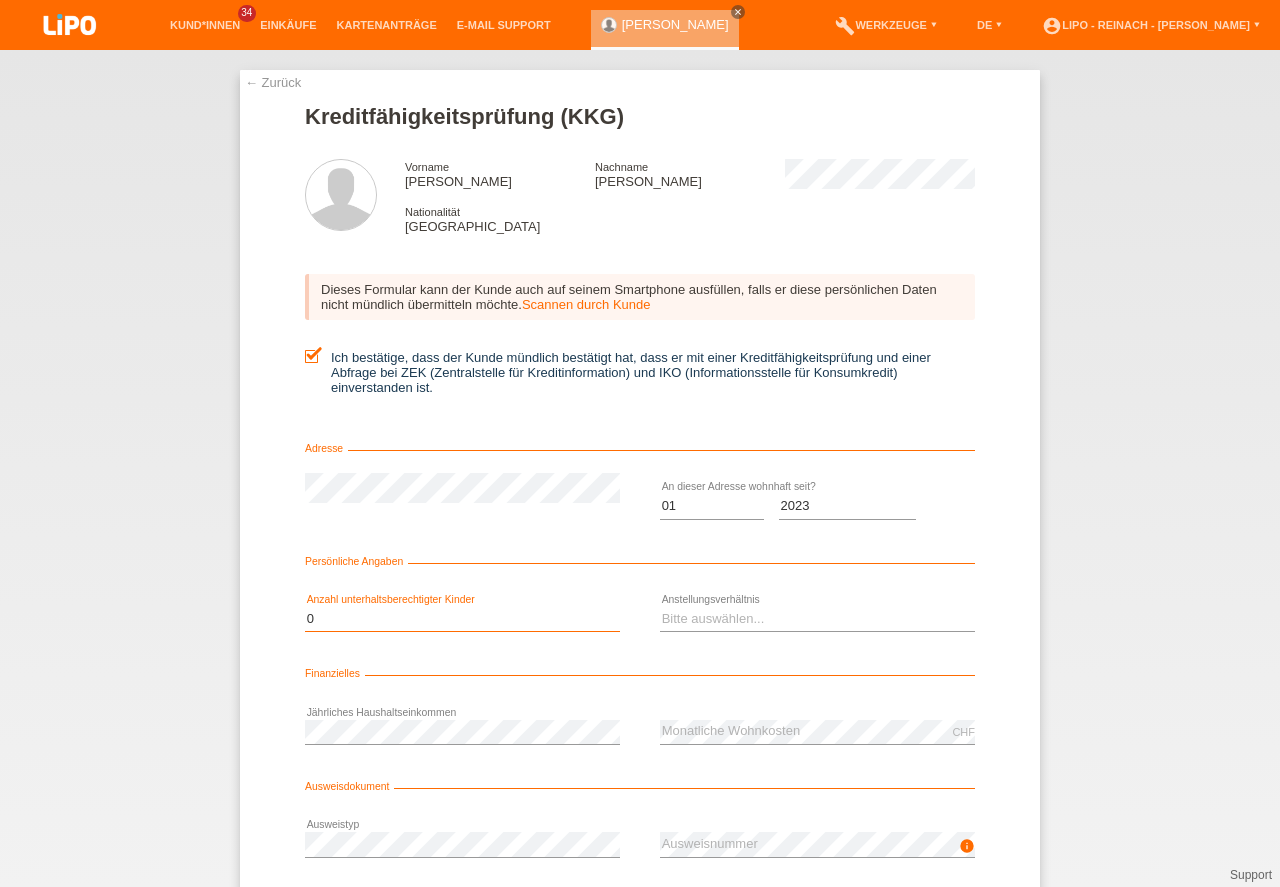 click on "0" at bounding box center [0, 0] 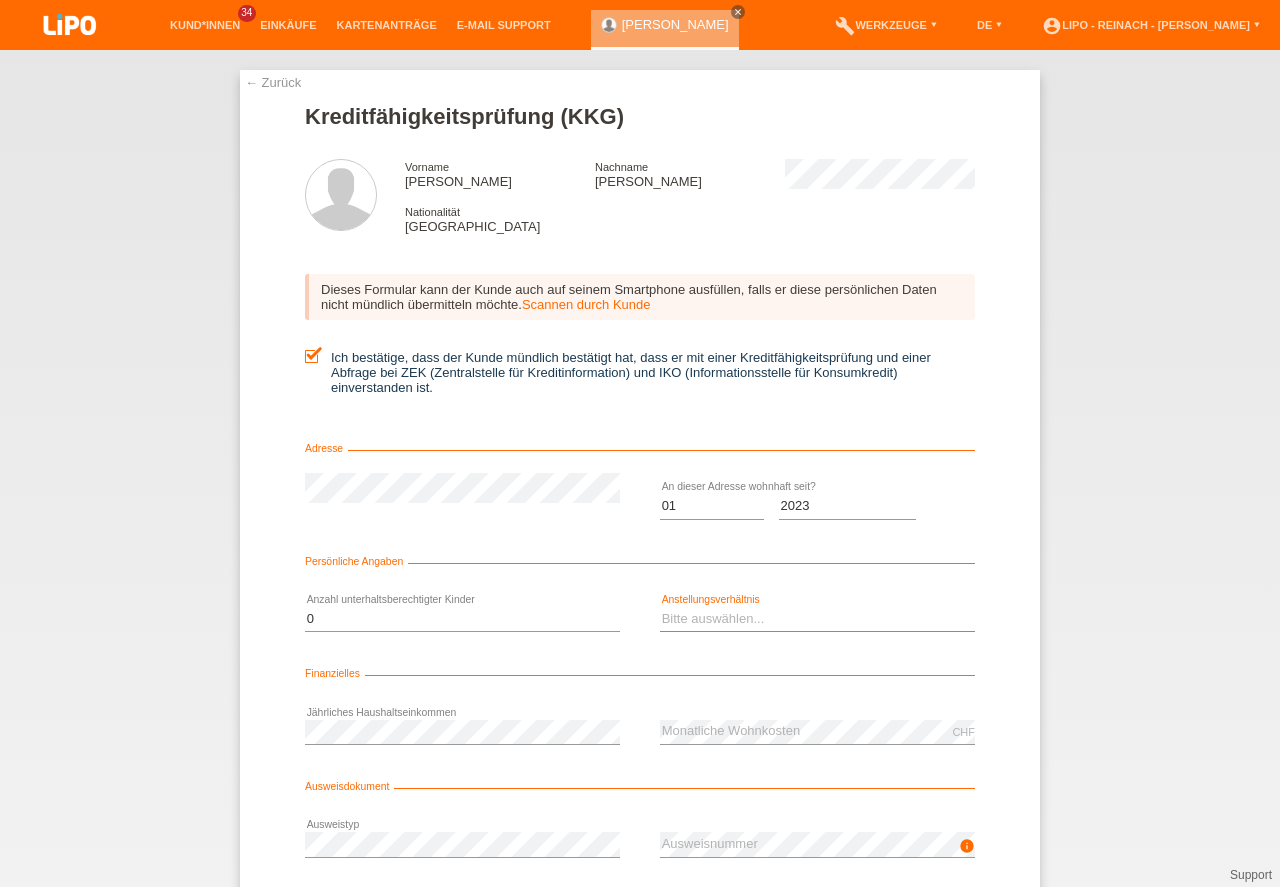 click on "Bitte auswählen...
Unbefristet
Befristet
Lehrling/Student
Pensioniert
Nicht arbeitstätig
Hausfrau/-mann
Selbständig" at bounding box center (817, 619) 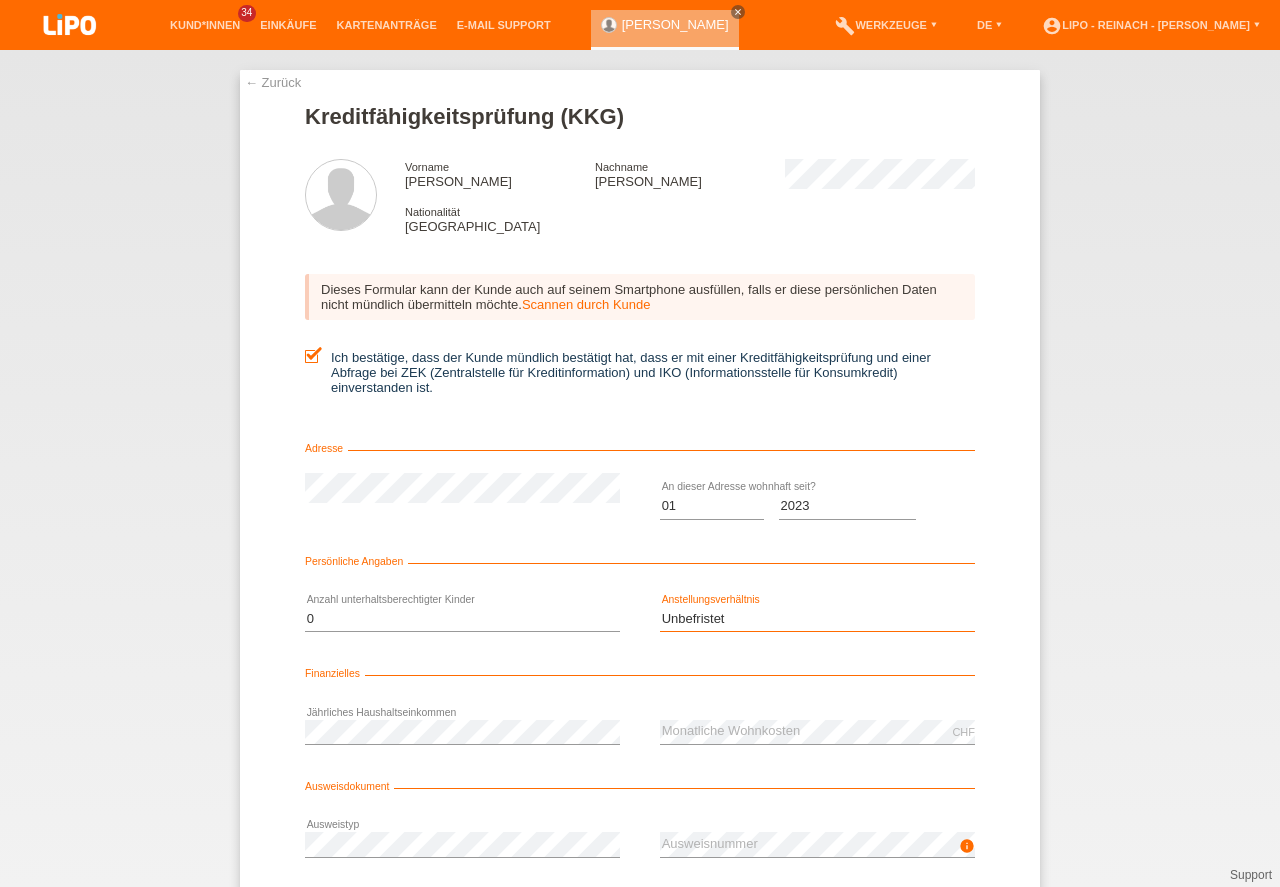 click on "Unbefristet" at bounding box center [0, 0] 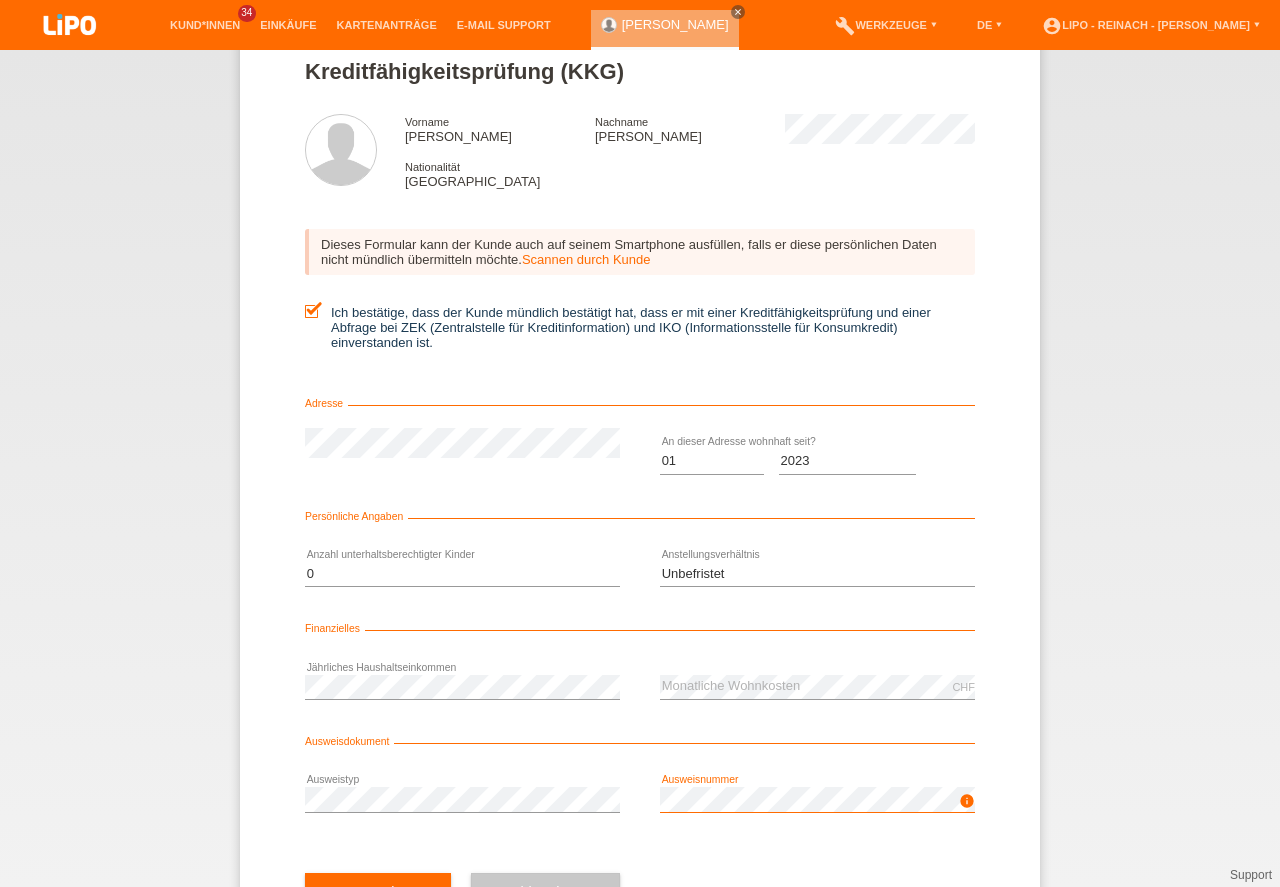 scroll, scrollTop: 132, scrollLeft: 0, axis: vertical 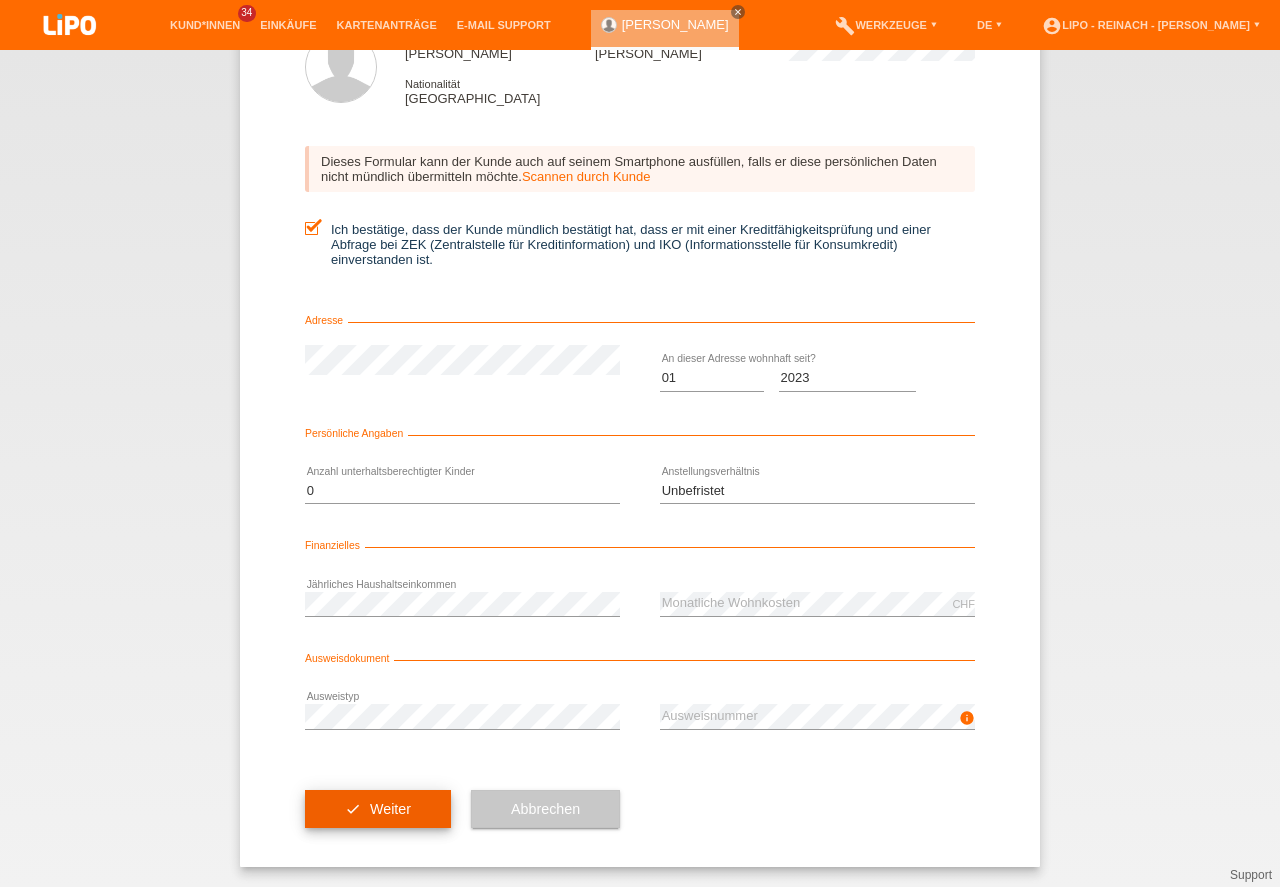 click on "check   Weiter" at bounding box center (378, 809) 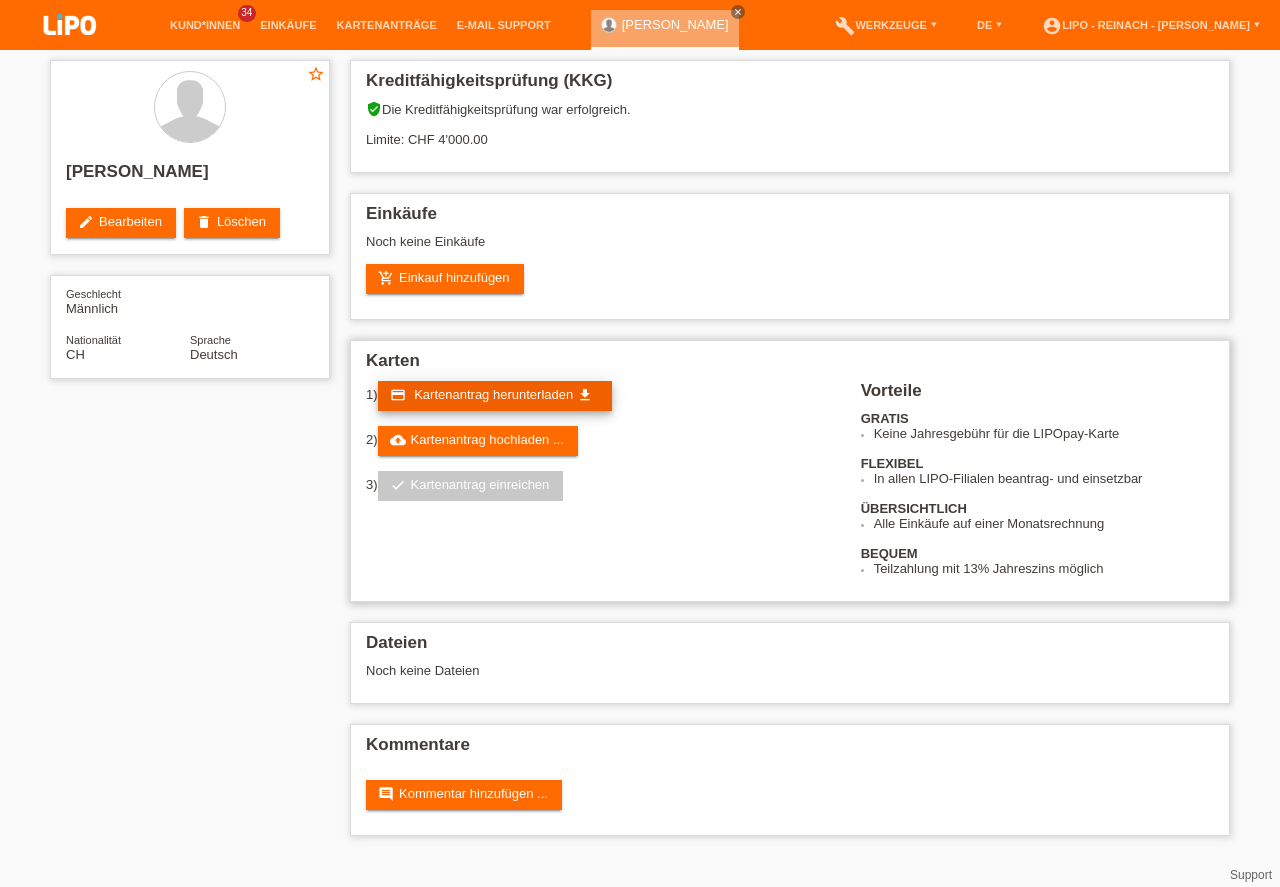 click on "Kartenantrag herunterladen" at bounding box center (493, 394) 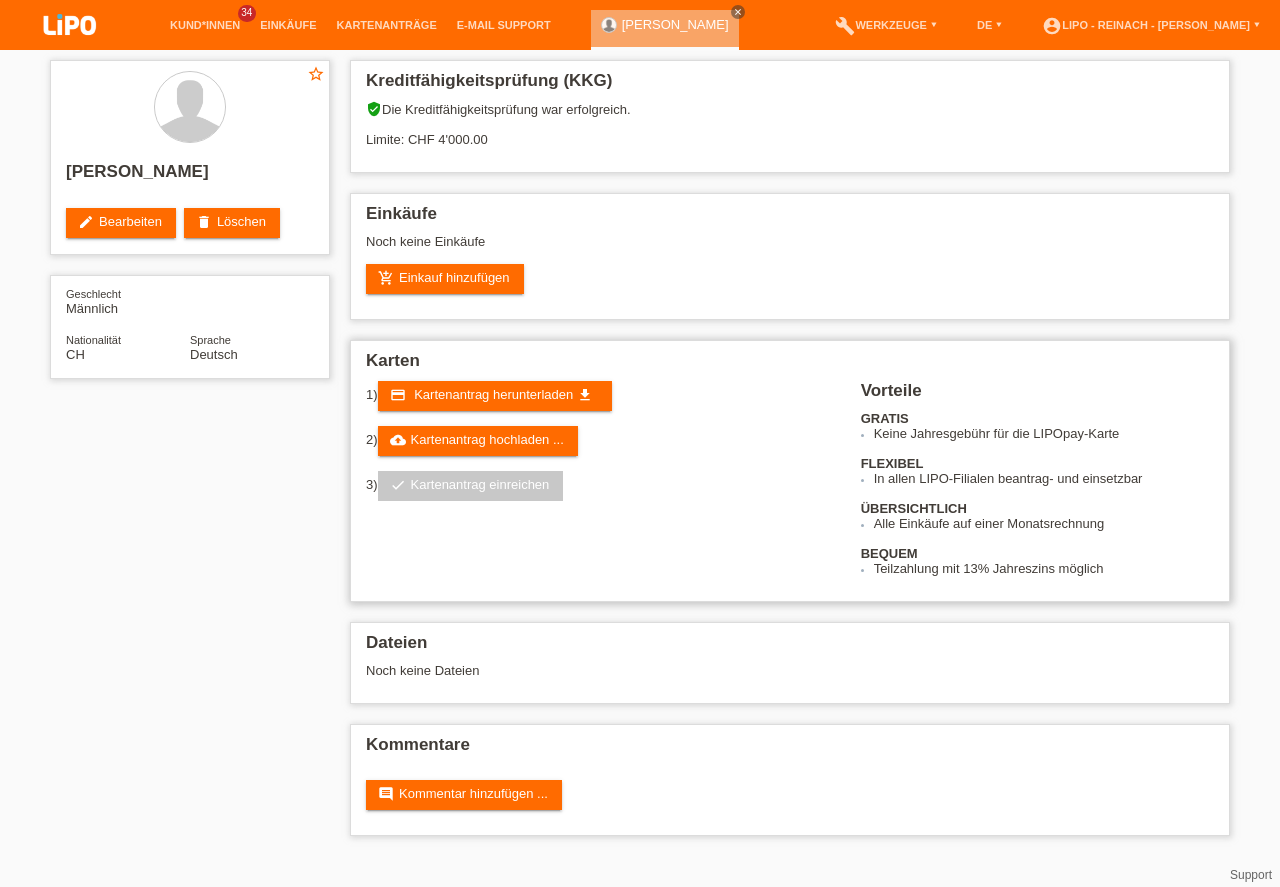 scroll, scrollTop: 0, scrollLeft: 0, axis: both 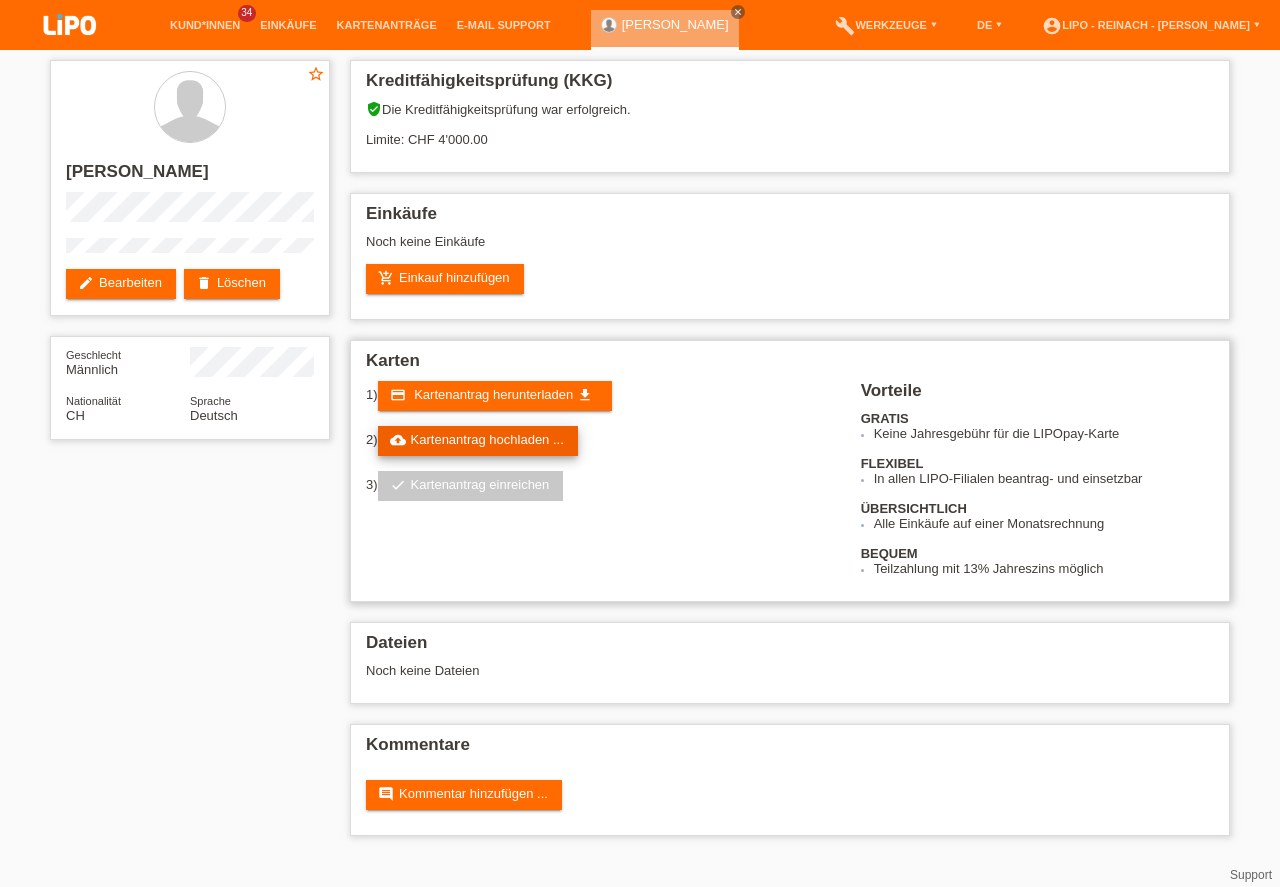 click on "cloud_upload  Kartenantrag hochladen ..." at bounding box center (478, 441) 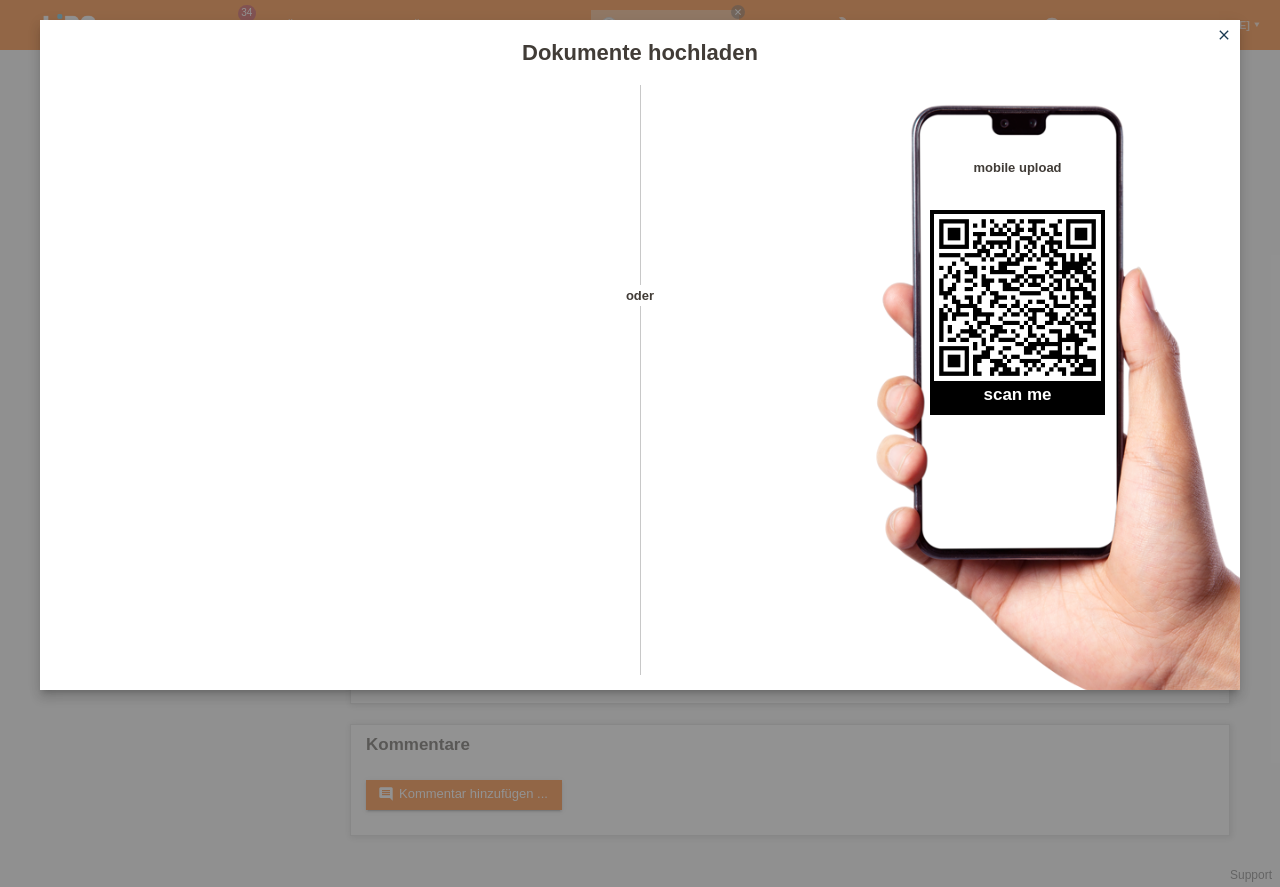 click on "close" at bounding box center [1224, 35] 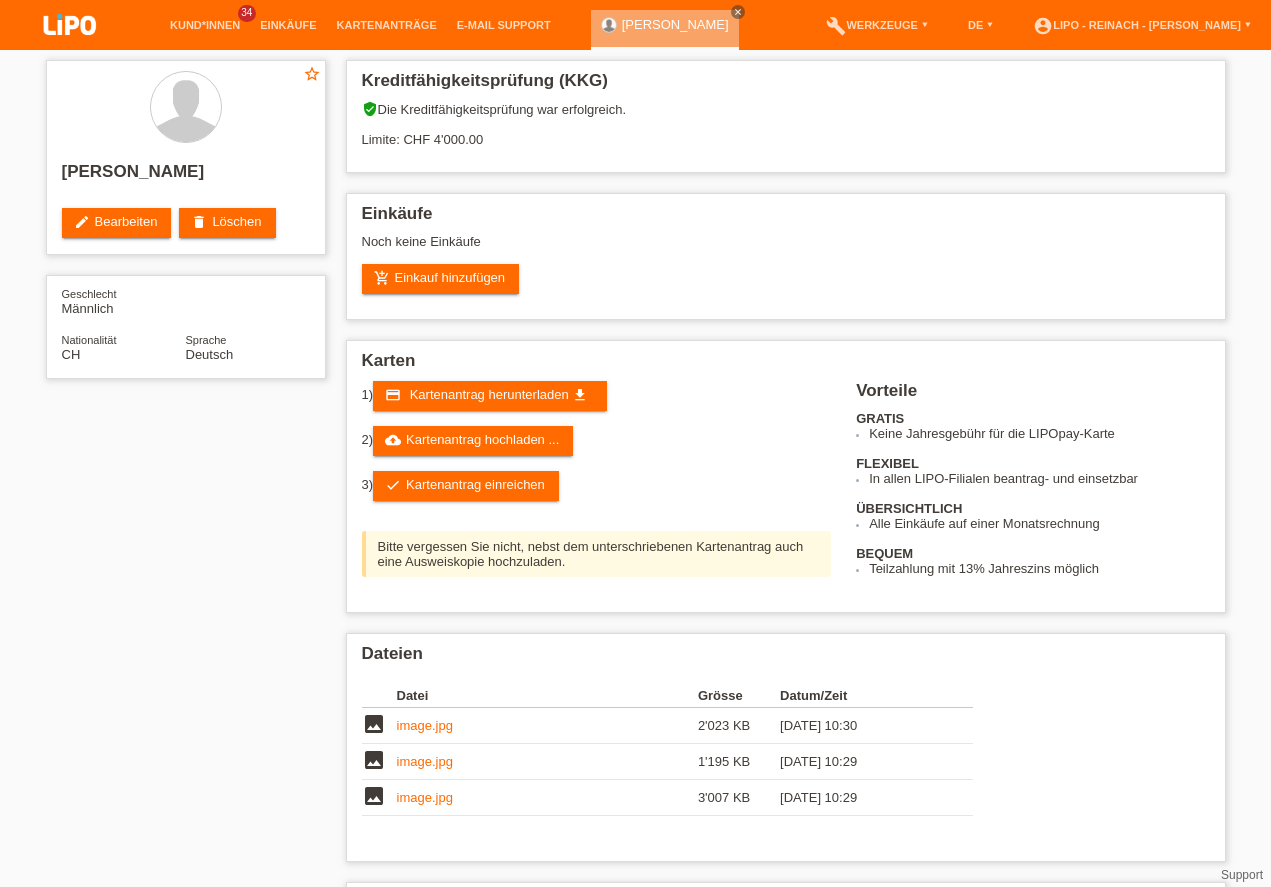 click on "check  Kartenantrag einreichen" at bounding box center (466, 486) 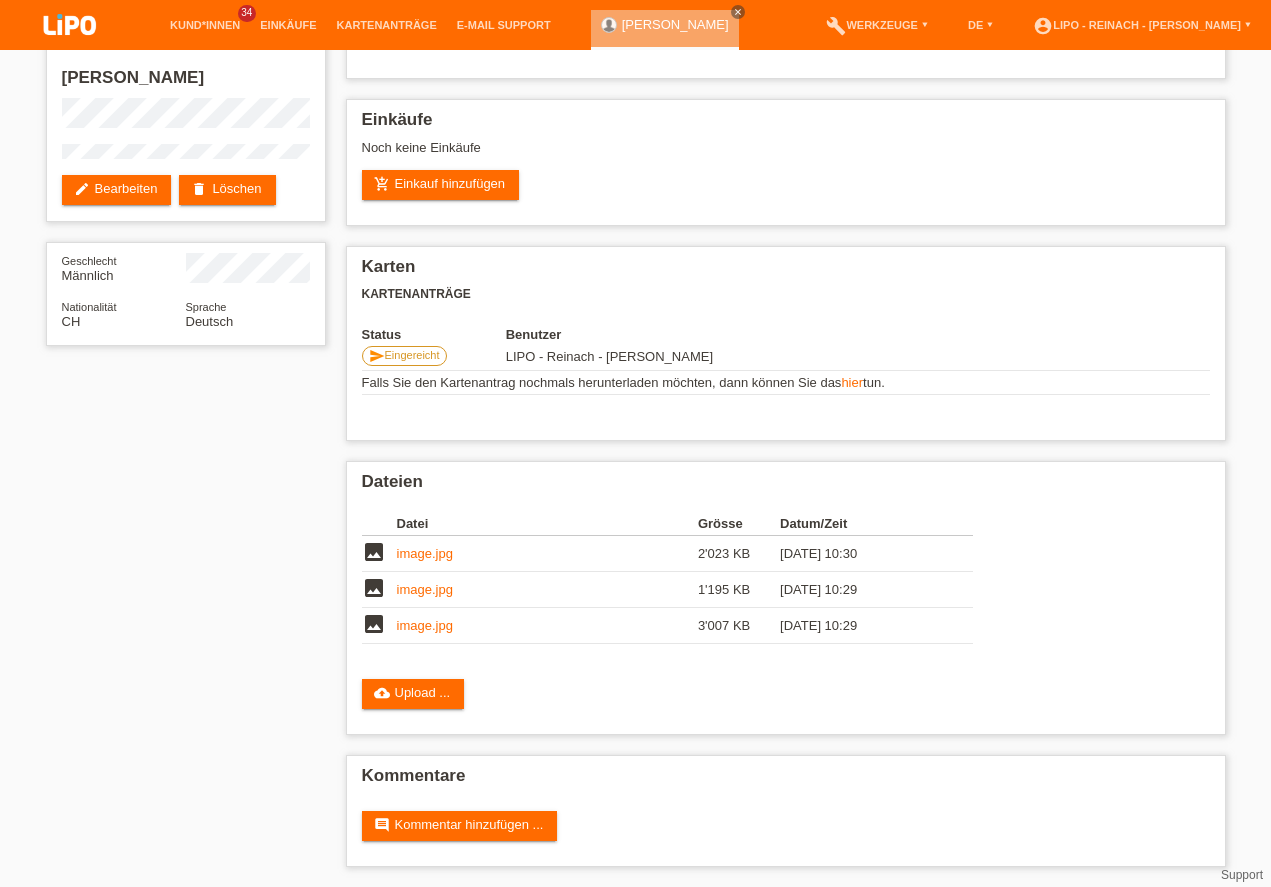 scroll, scrollTop: 0, scrollLeft: 0, axis: both 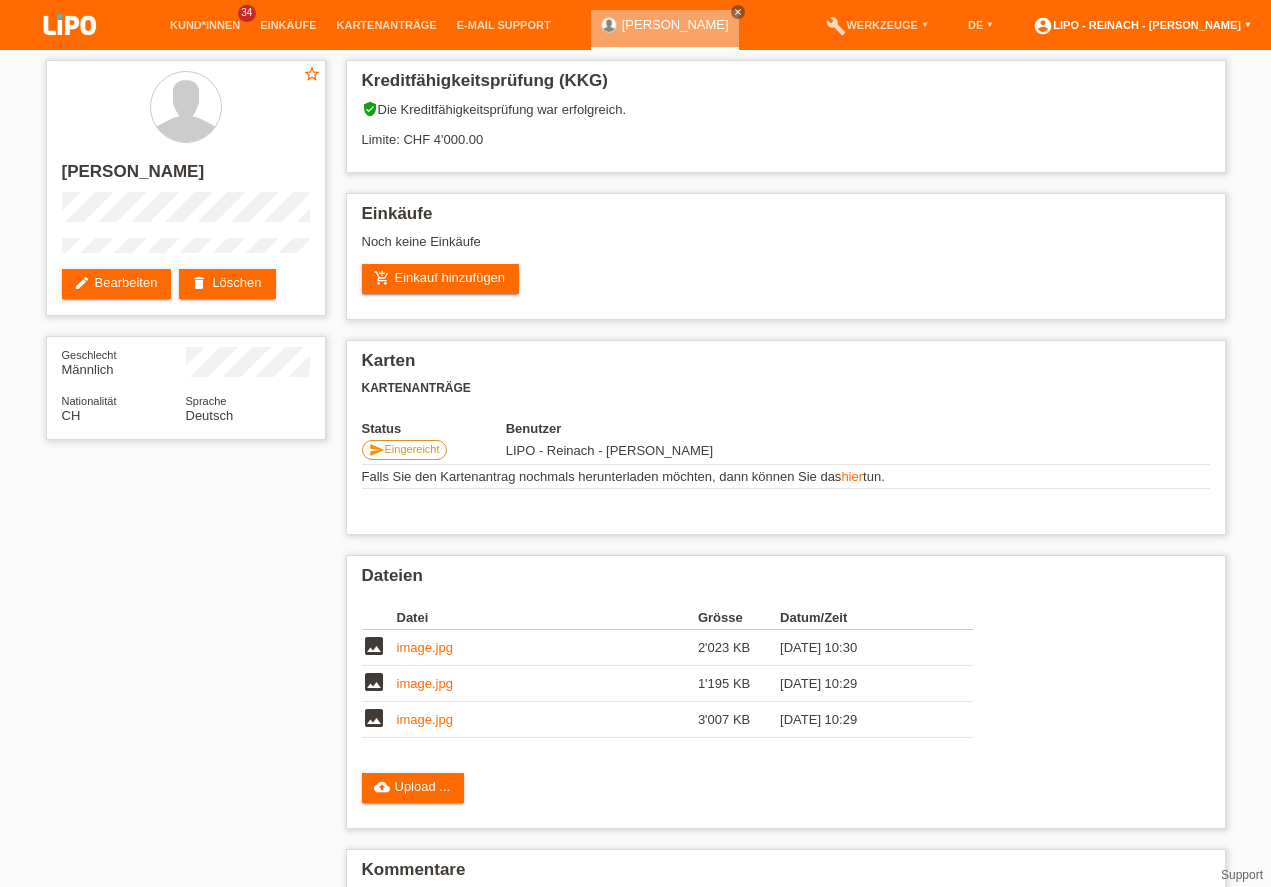 click on "account_circle  LIPO - Reinach - [PERSON_NAME]  ▾" at bounding box center (1142, 25) 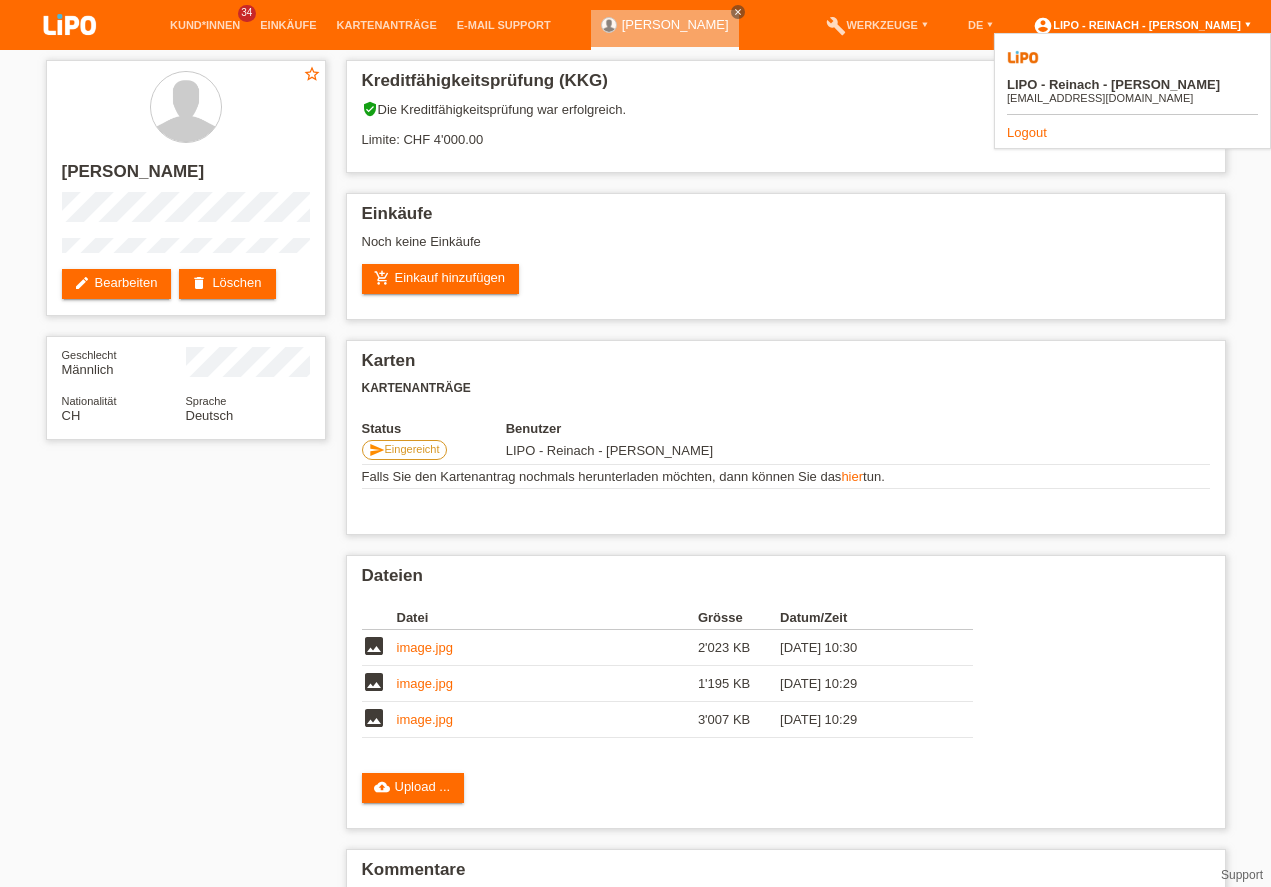 click on "account_circle  LIPO - Reinach - [PERSON_NAME]  ▾" at bounding box center [1142, 25] 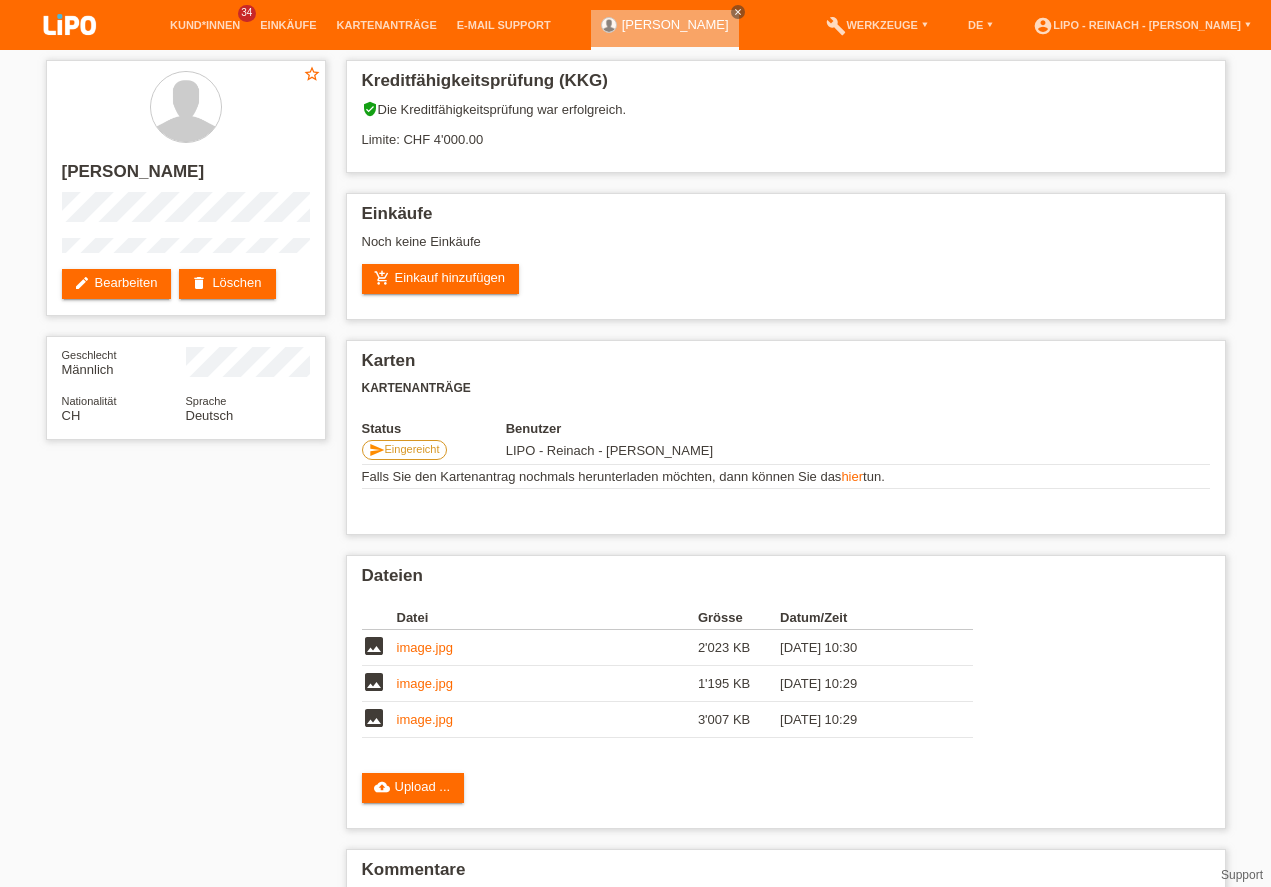 click at bounding box center [70, 26] 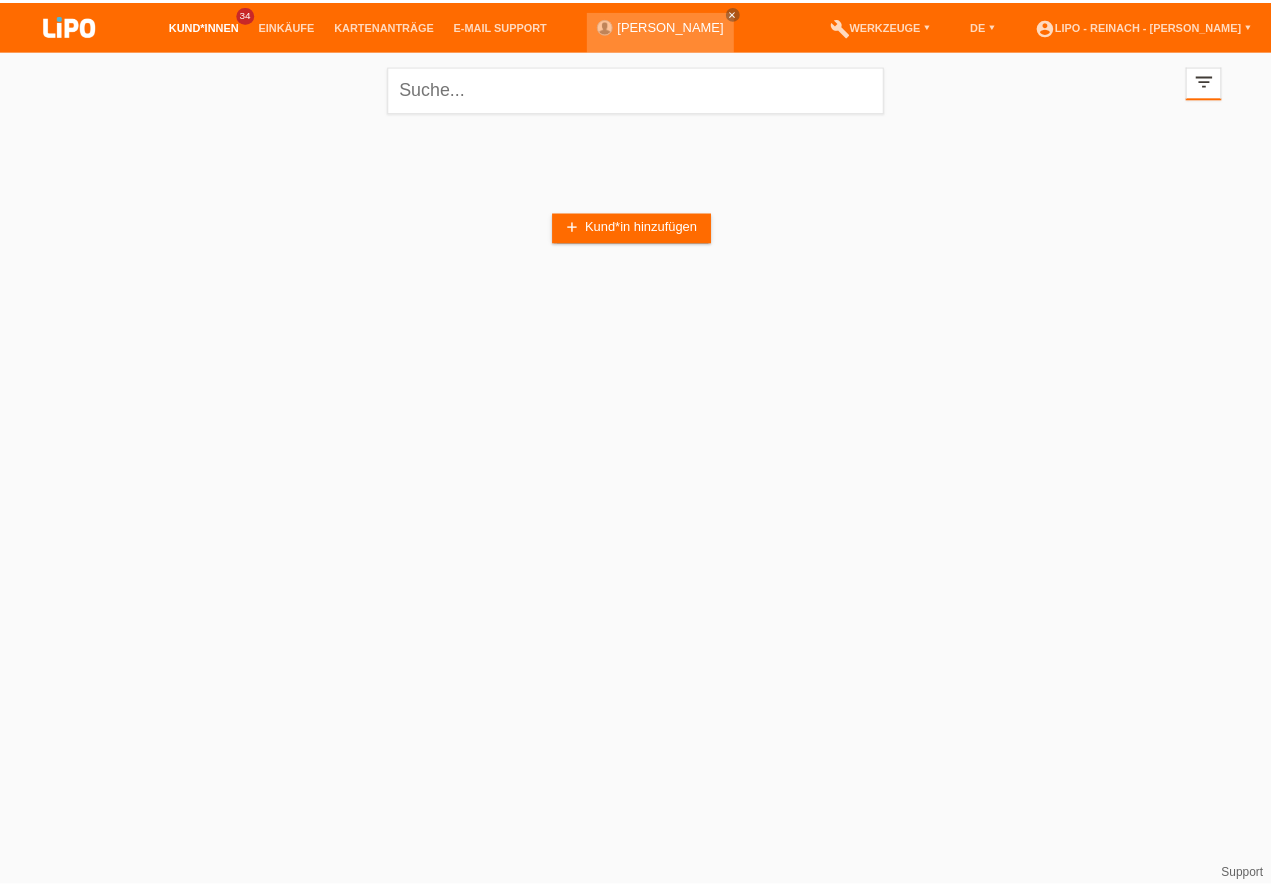 scroll, scrollTop: 0, scrollLeft: 0, axis: both 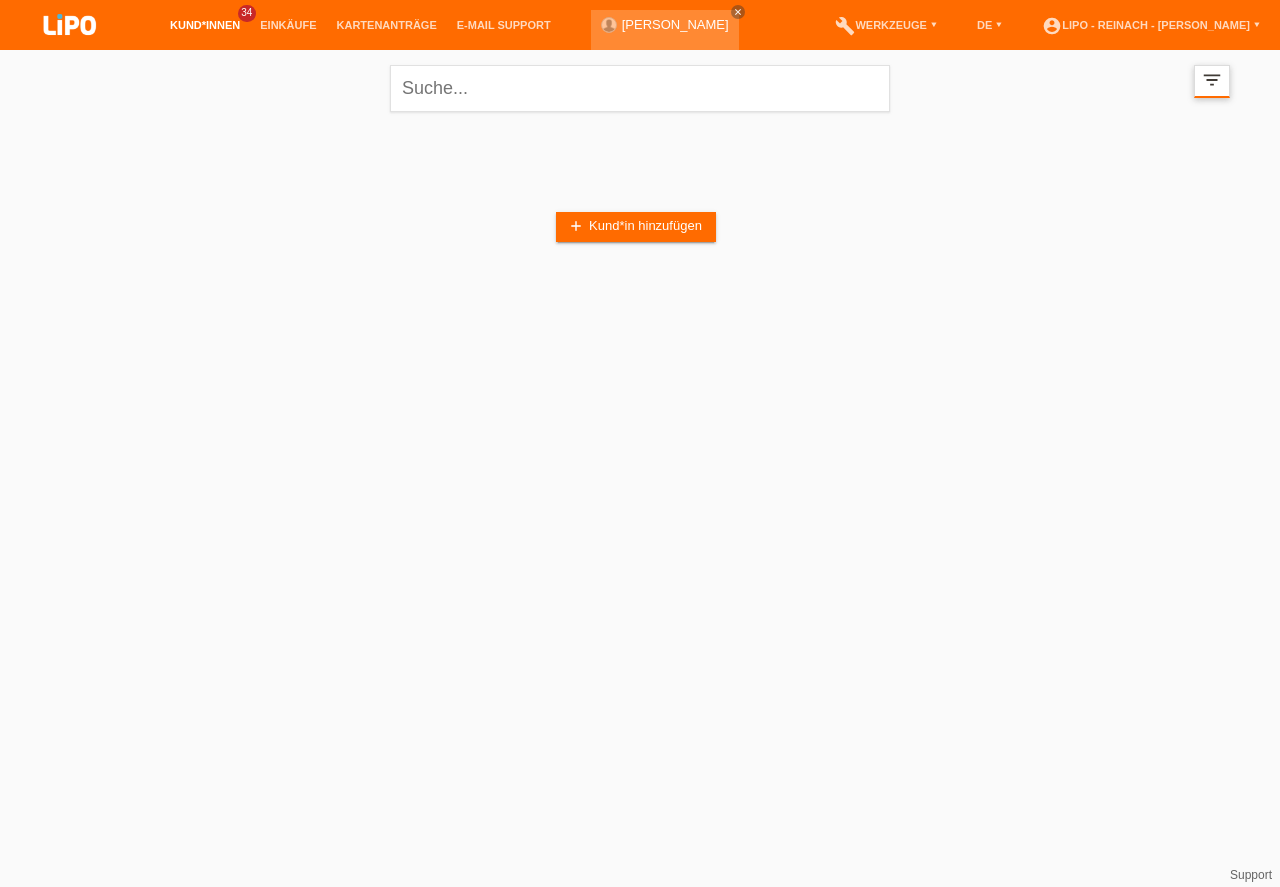 click on "filter_list" at bounding box center [1212, 80] 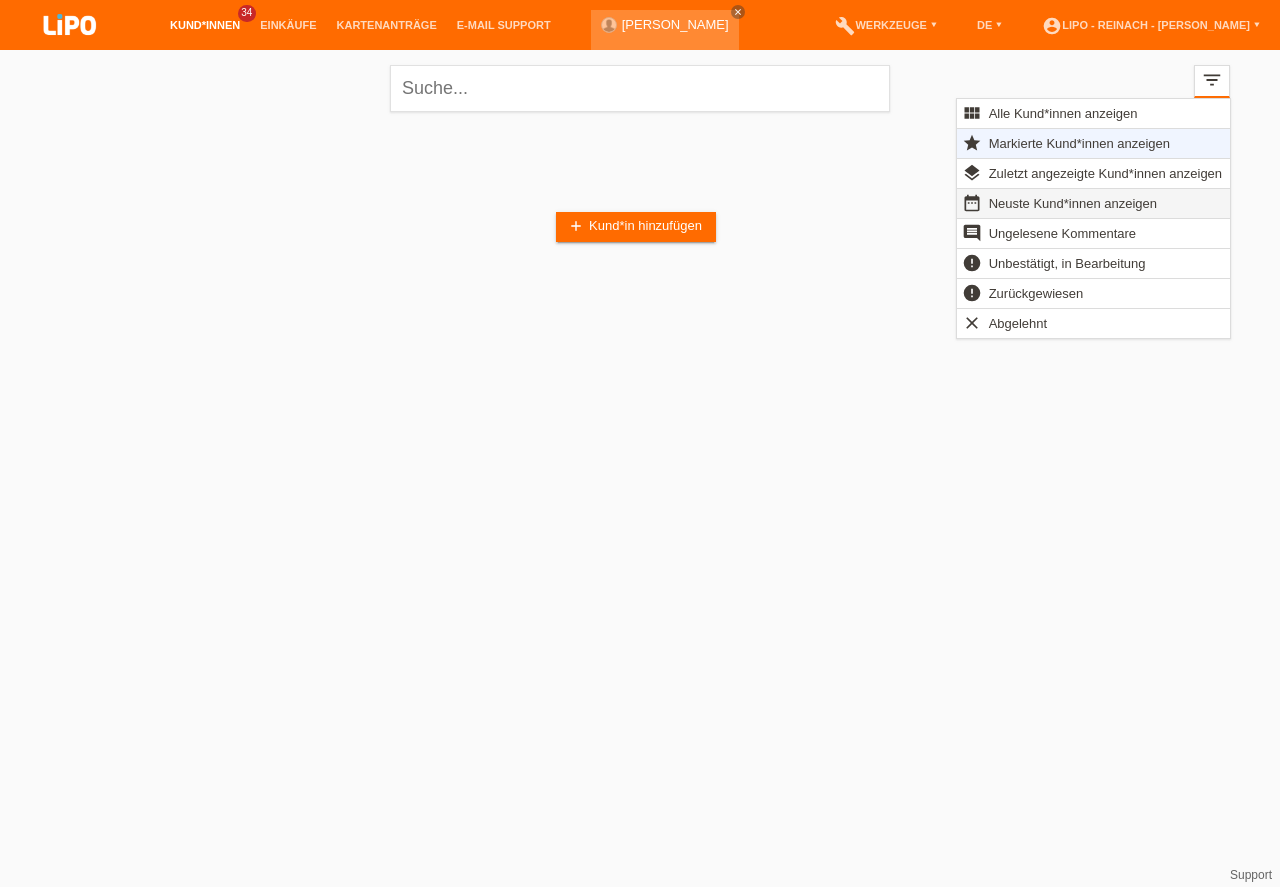 click on "Neuste Kund*innen anzeigen" at bounding box center [1073, 203] 